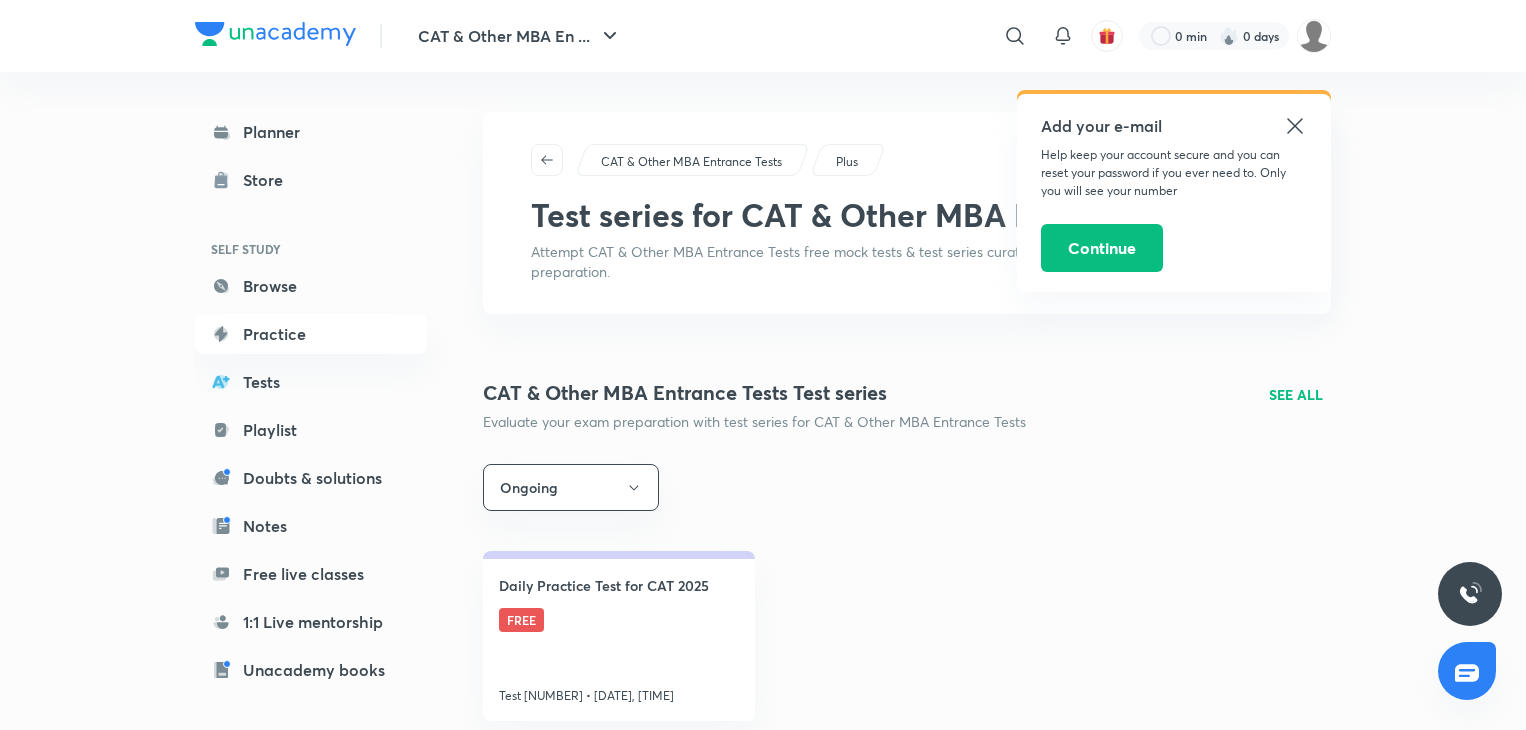 scroll, scrollTop: 0, scrollLeft: 0, axis: both 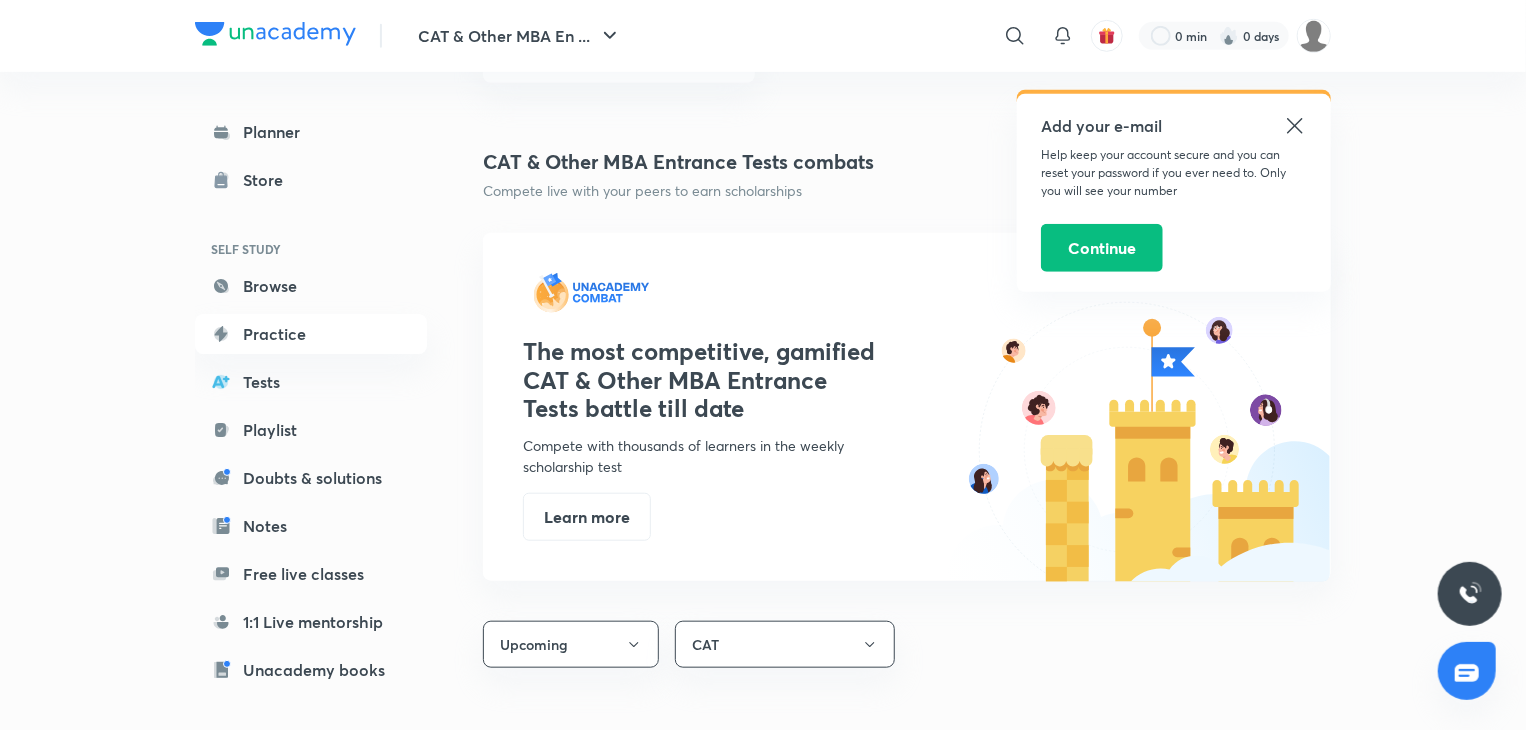 drag, startPoint x: 352, startPoint y: 376, endPoint x: 283, endPoint y: 403, distance: 74.094536 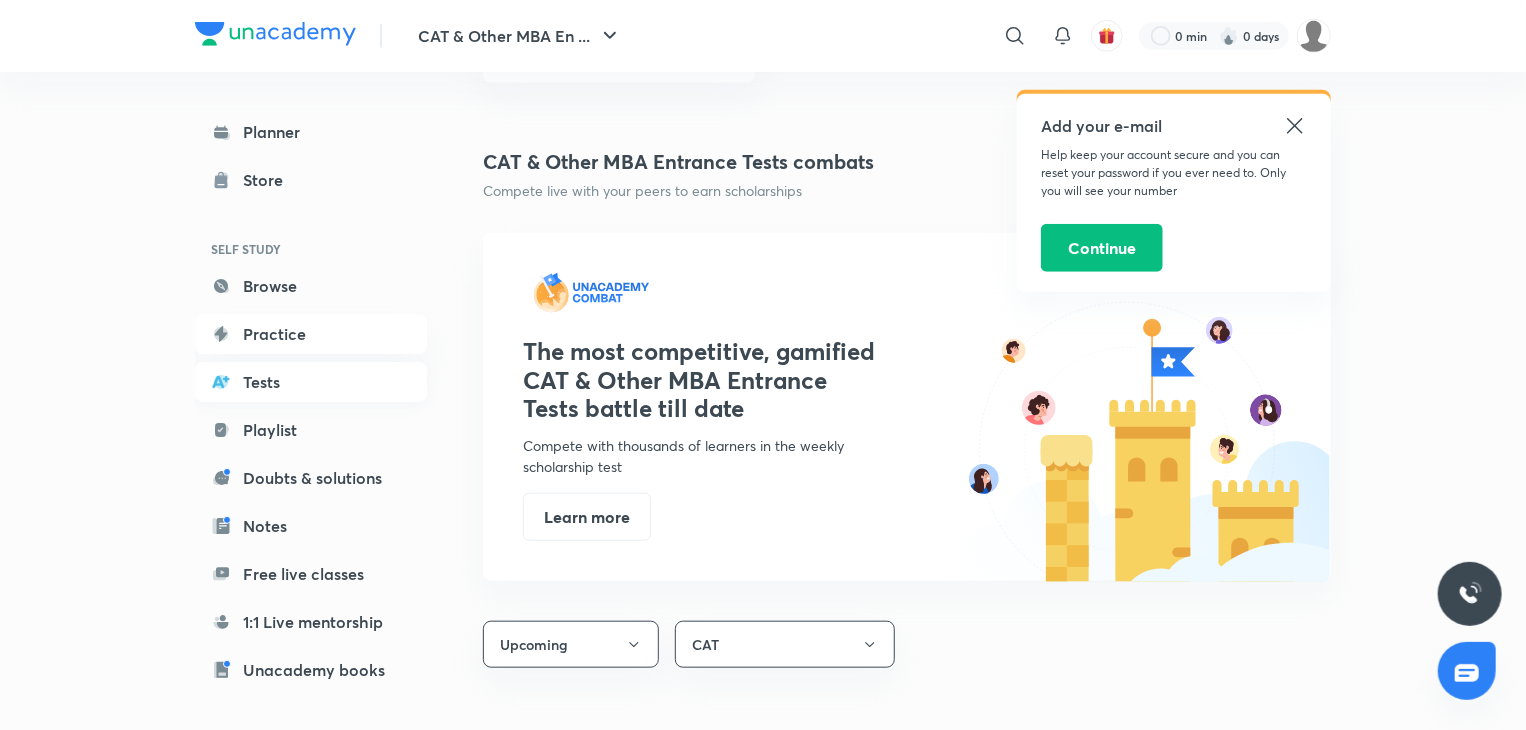 click on "Tests" at bounding box center (311, 382) 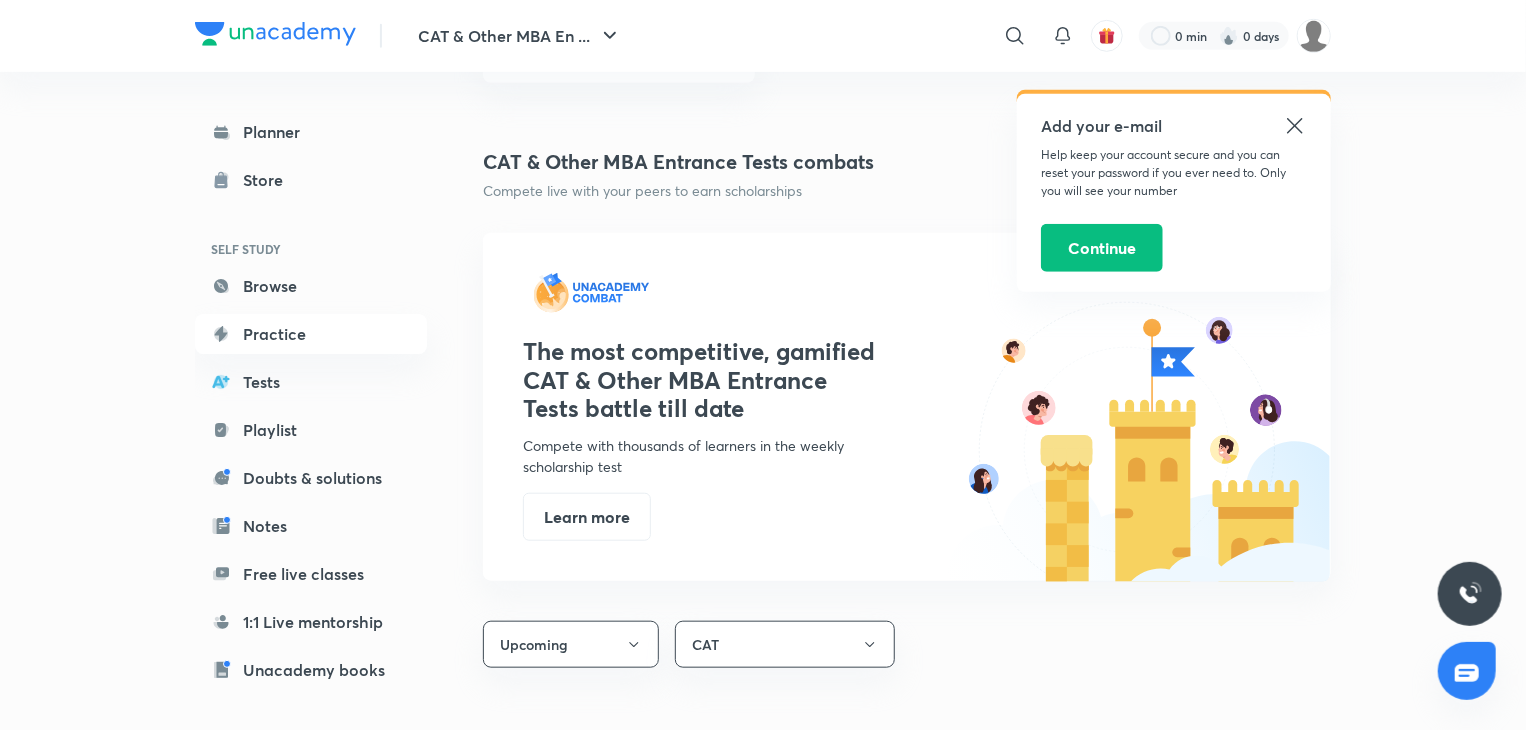 scroll, scrollTop: 0, scrollLeft: 0, axis: both 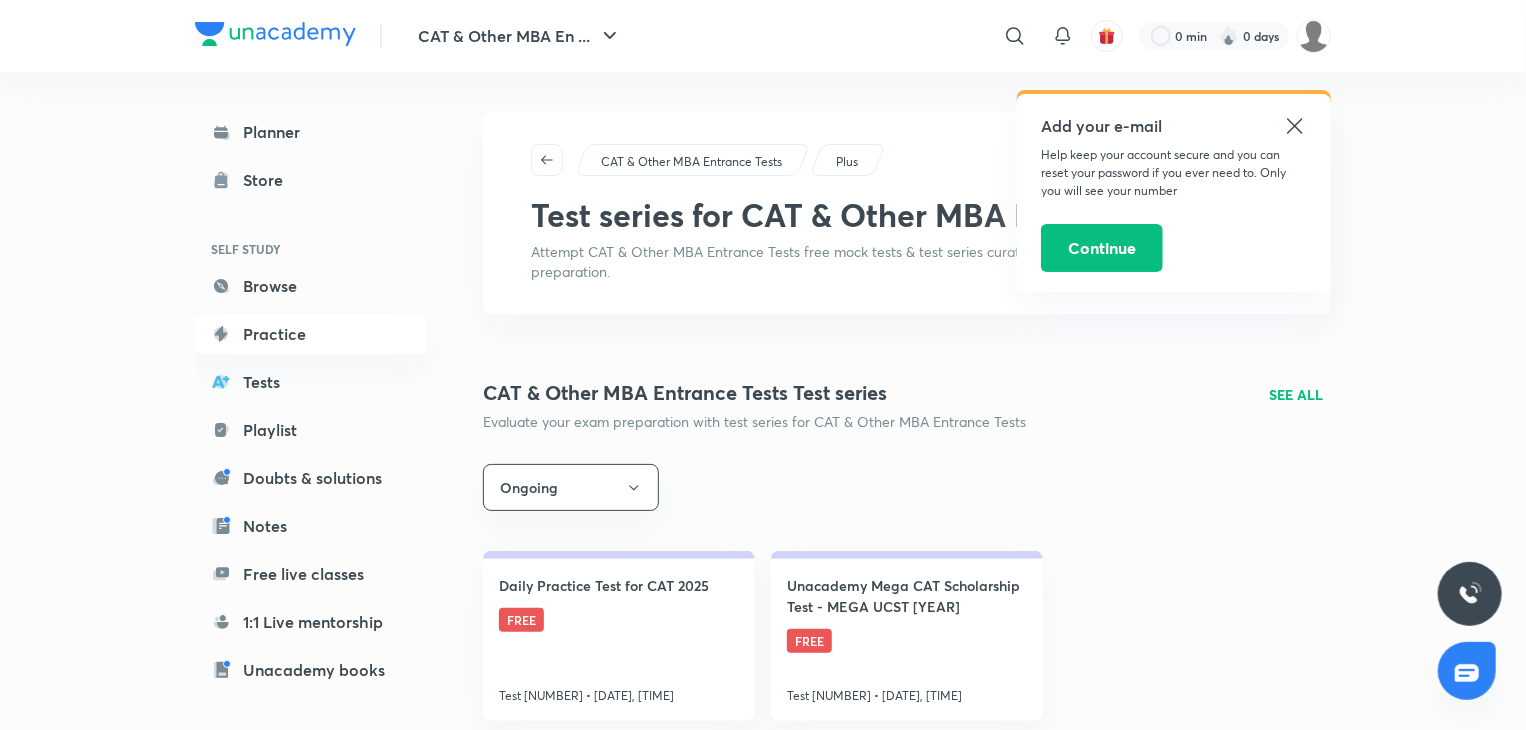 click 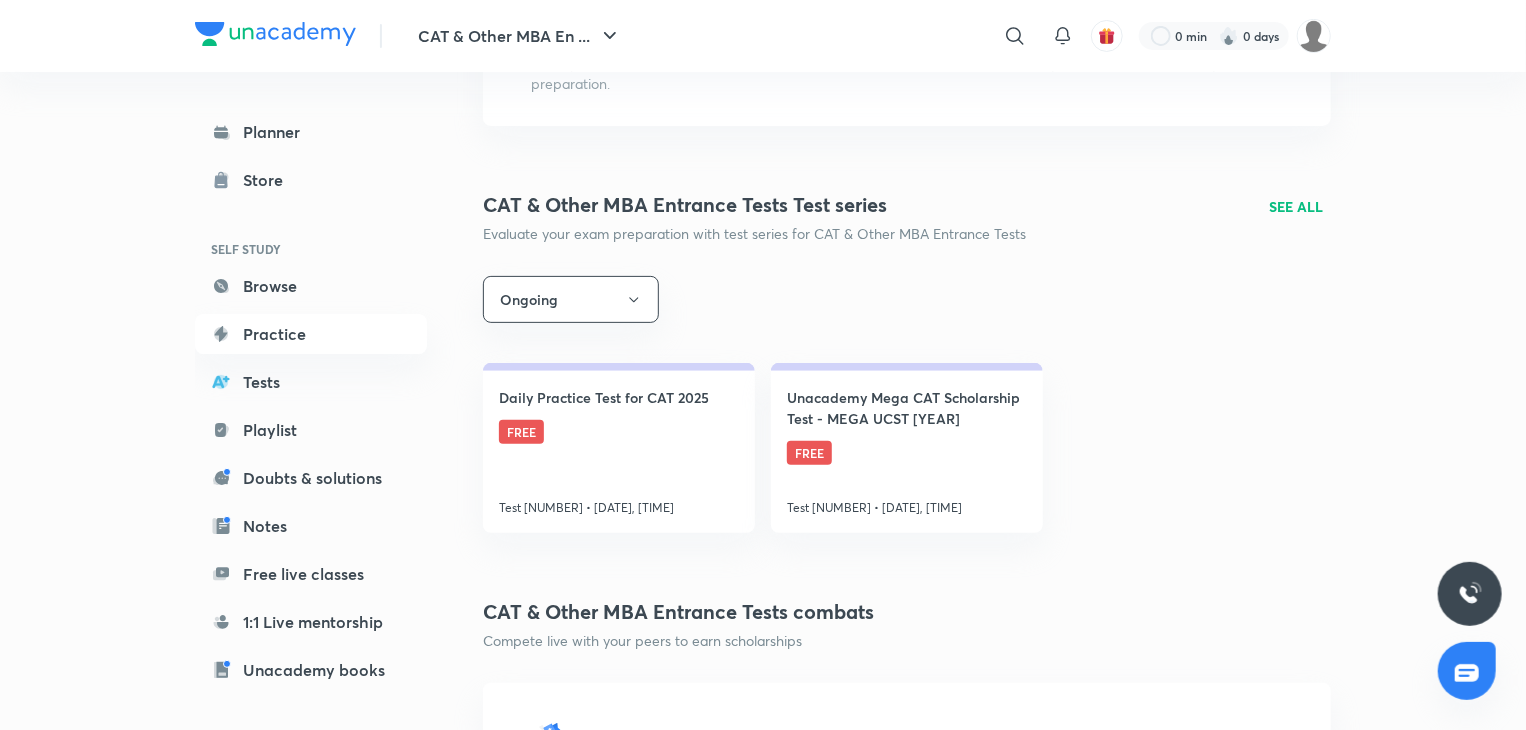 scroll, scrollTop: 182, scrollLeft: 0, axis: vertical 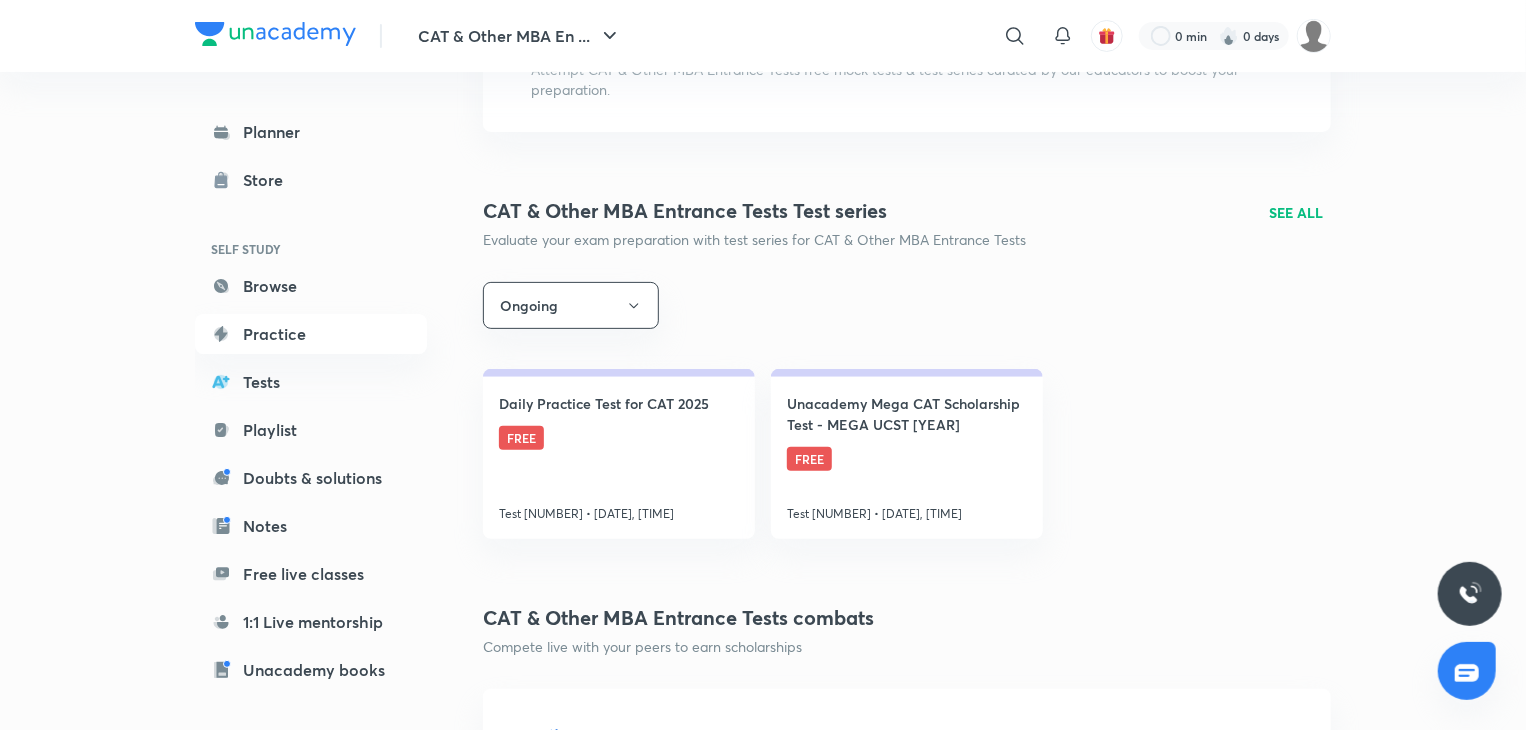 click on "SEE ALL" at bounding box center (1296, 212) 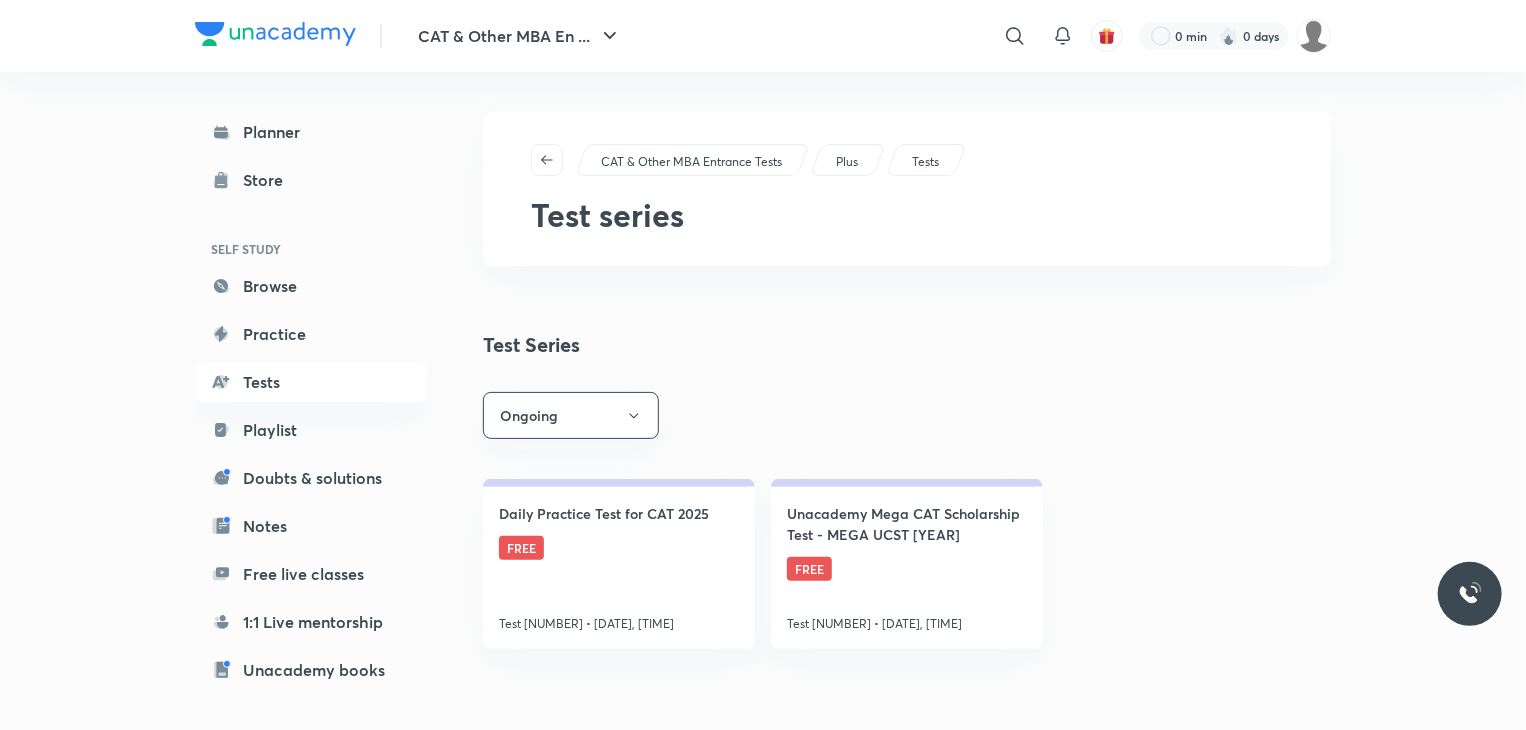 scroll, scrollTop: 0, scrollLeft: 0, axis: both 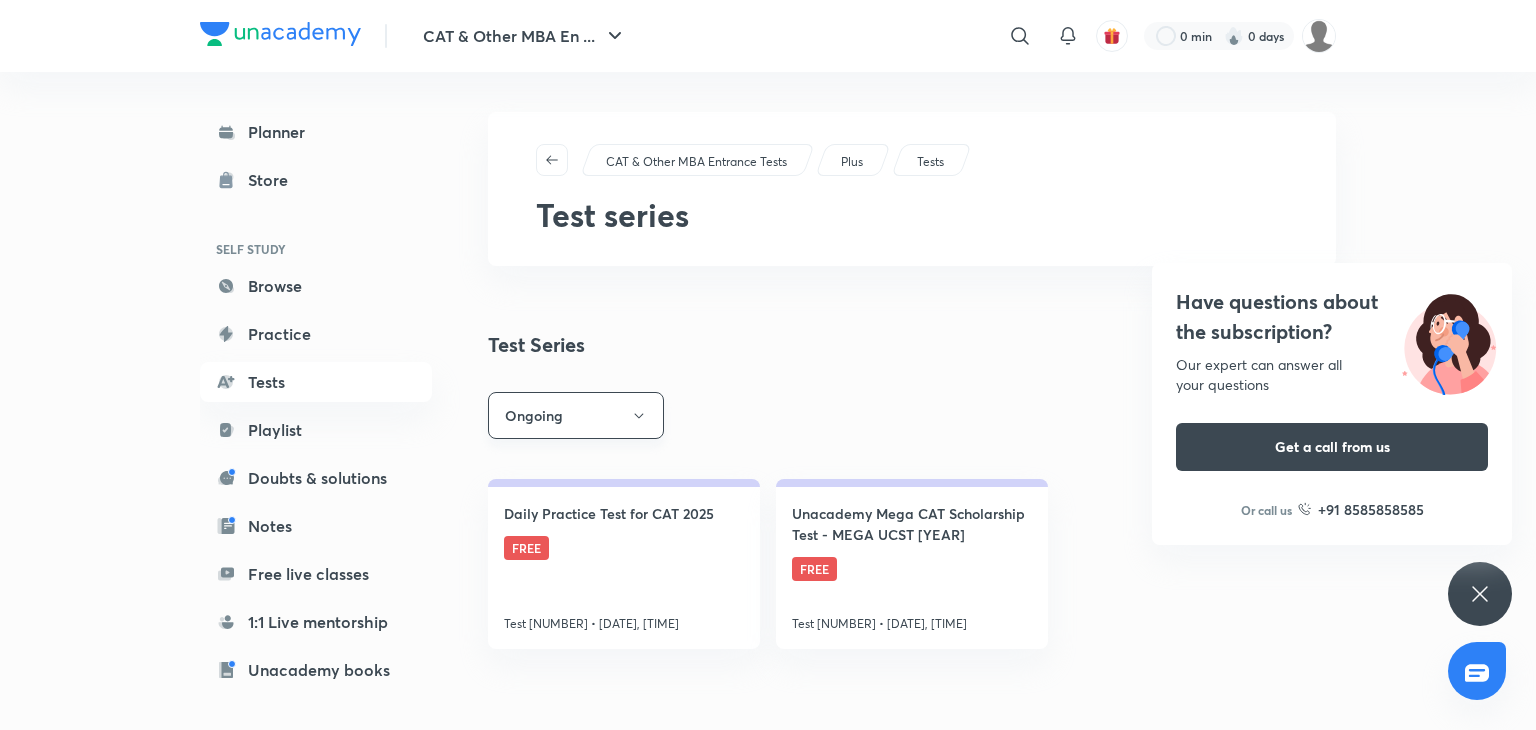 click on "Ongoing" at bounding box center (576, 415) 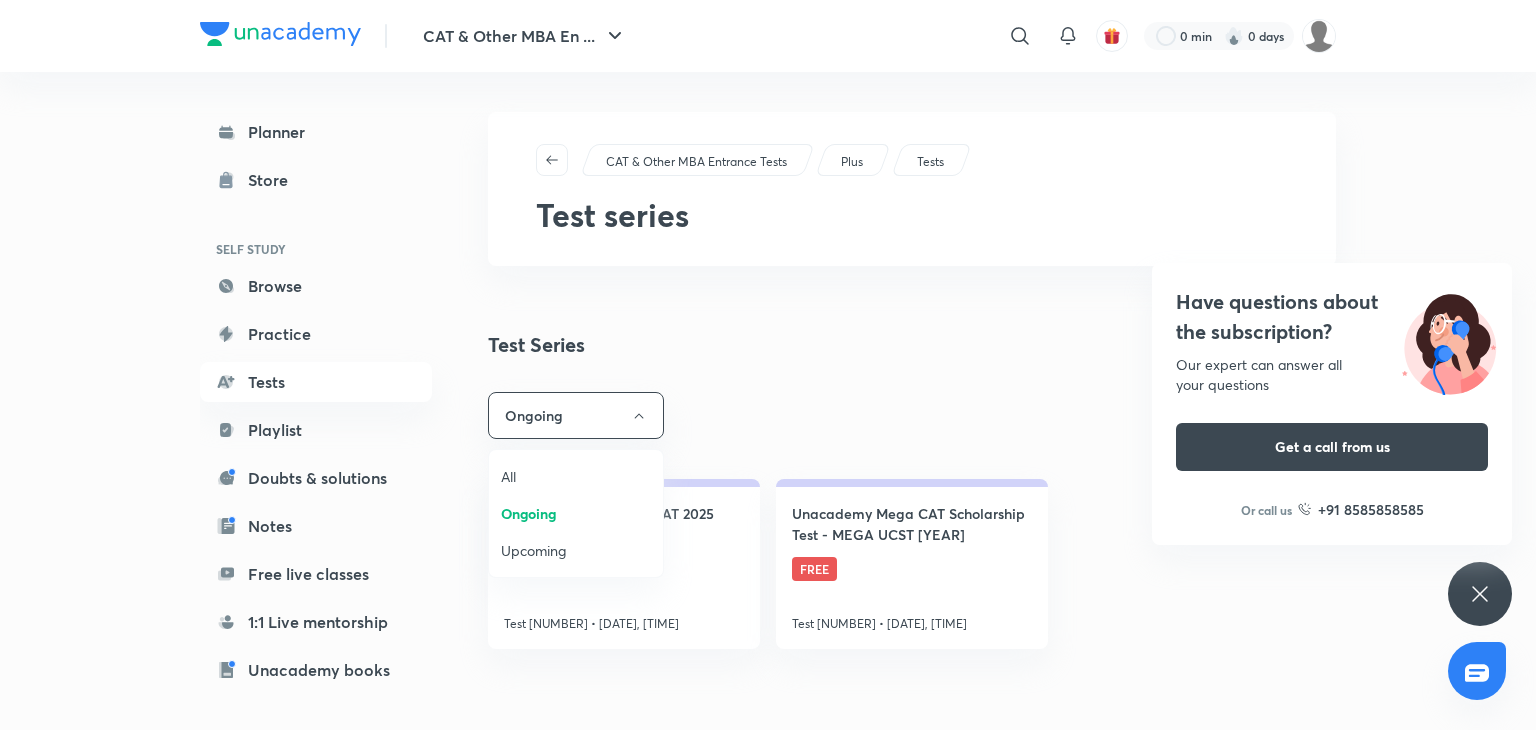 click on "All" at bounding box center (576, 476) 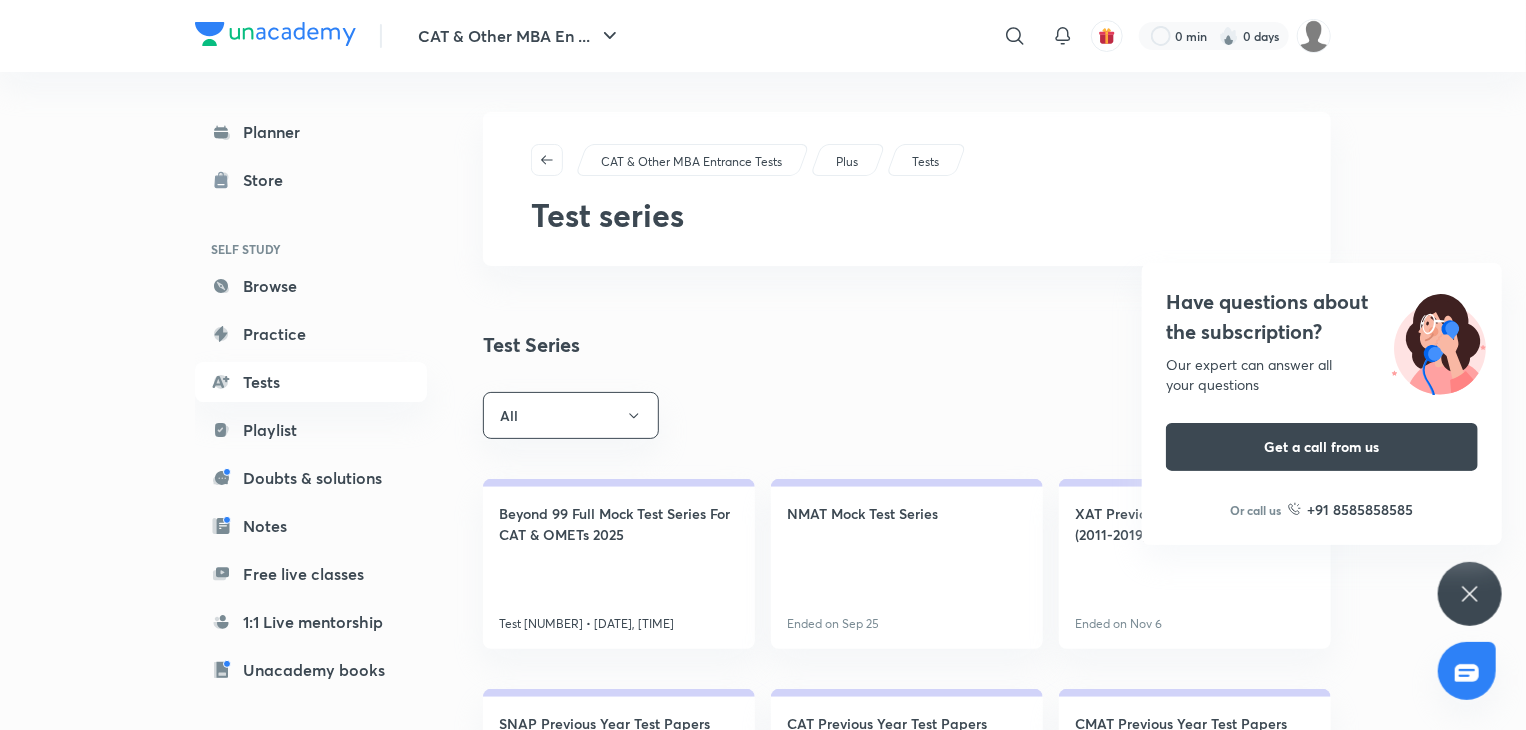 click on "Have questions about the subscription? Our expert can answer all your questions Get a call from us Or call us +91 8585858585" at bounding box center (1470, 594) 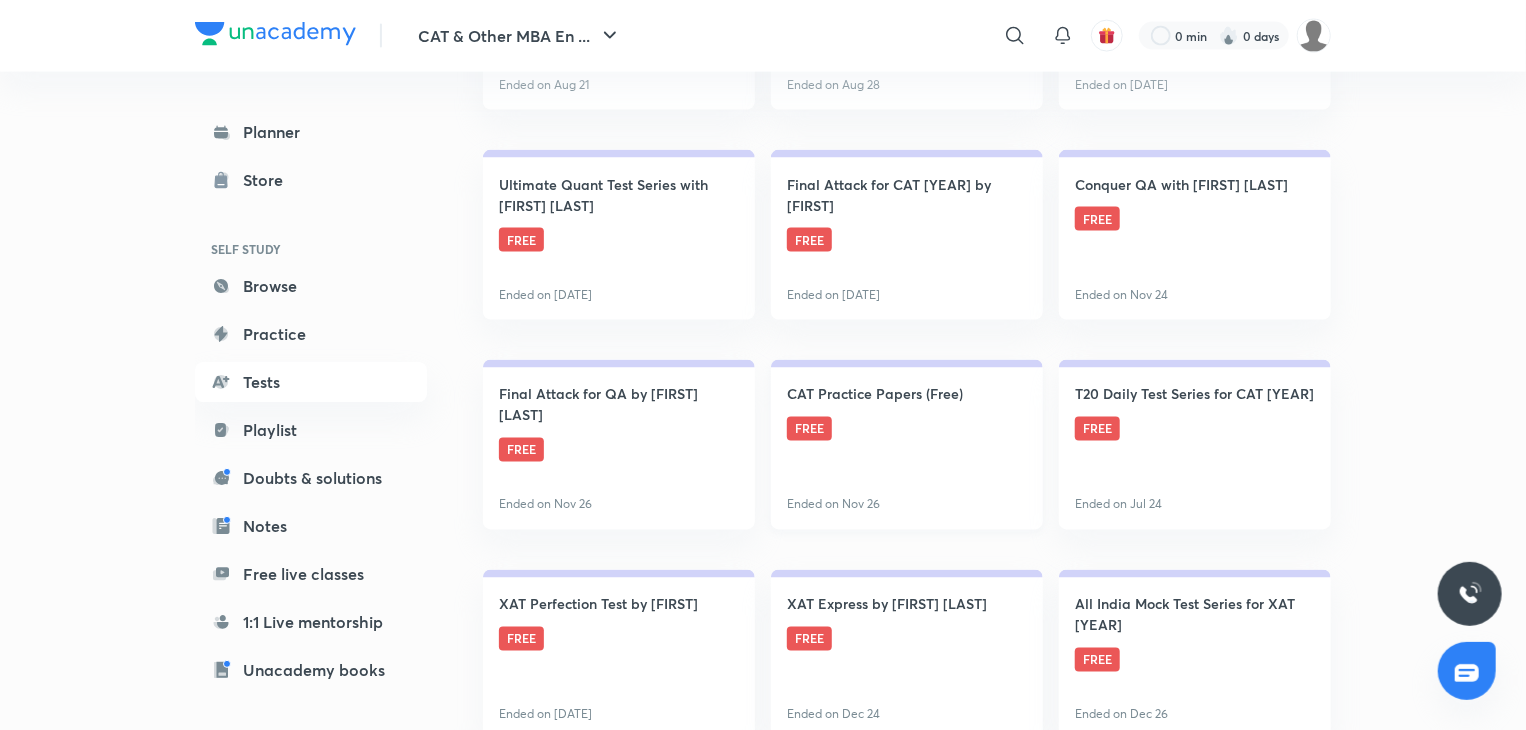 scroll, scrollTop: 5373, scrollLeft: 0, axis: vertical 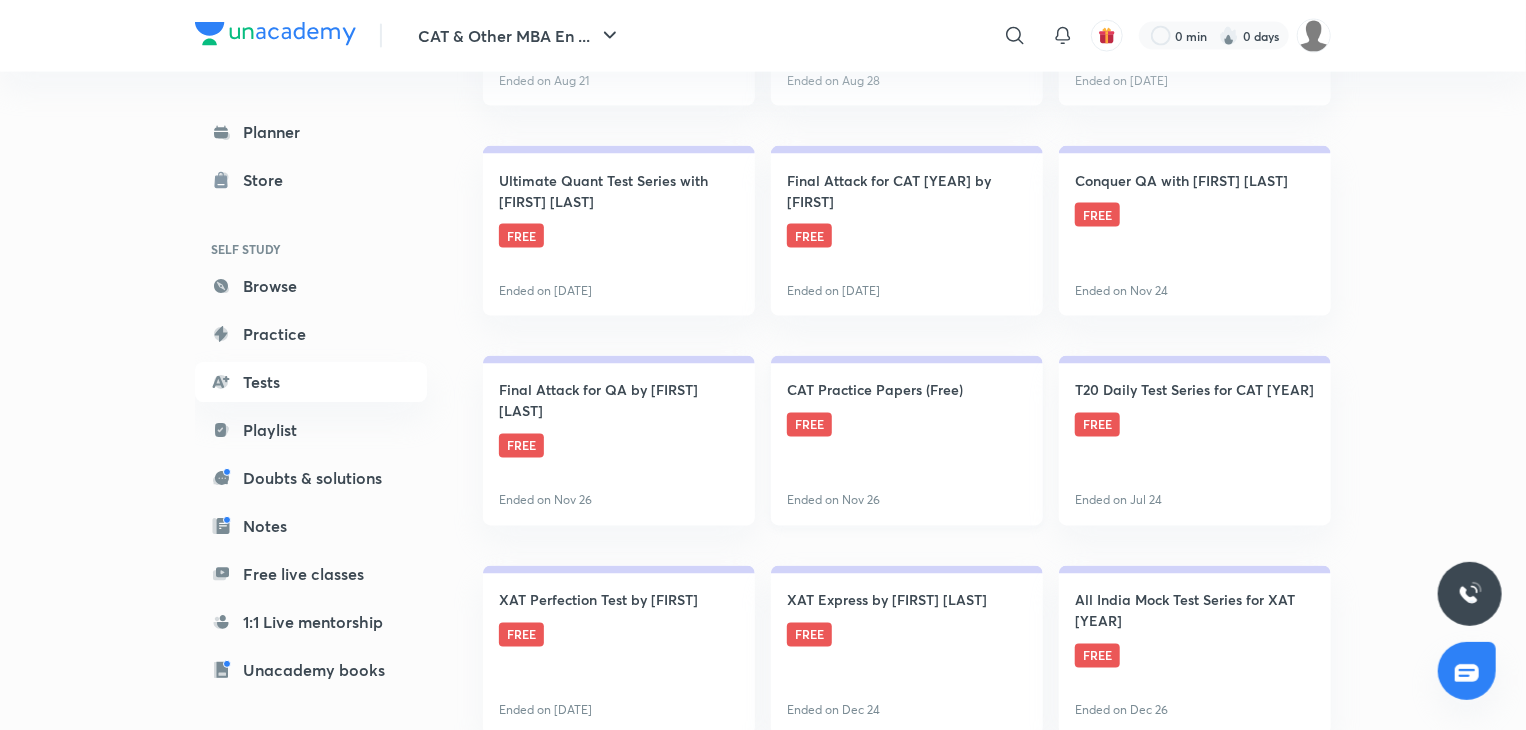 click on "CAT Practice Papers (Free) FREE Ended on [DATE]" at bounding box center (907, 441) 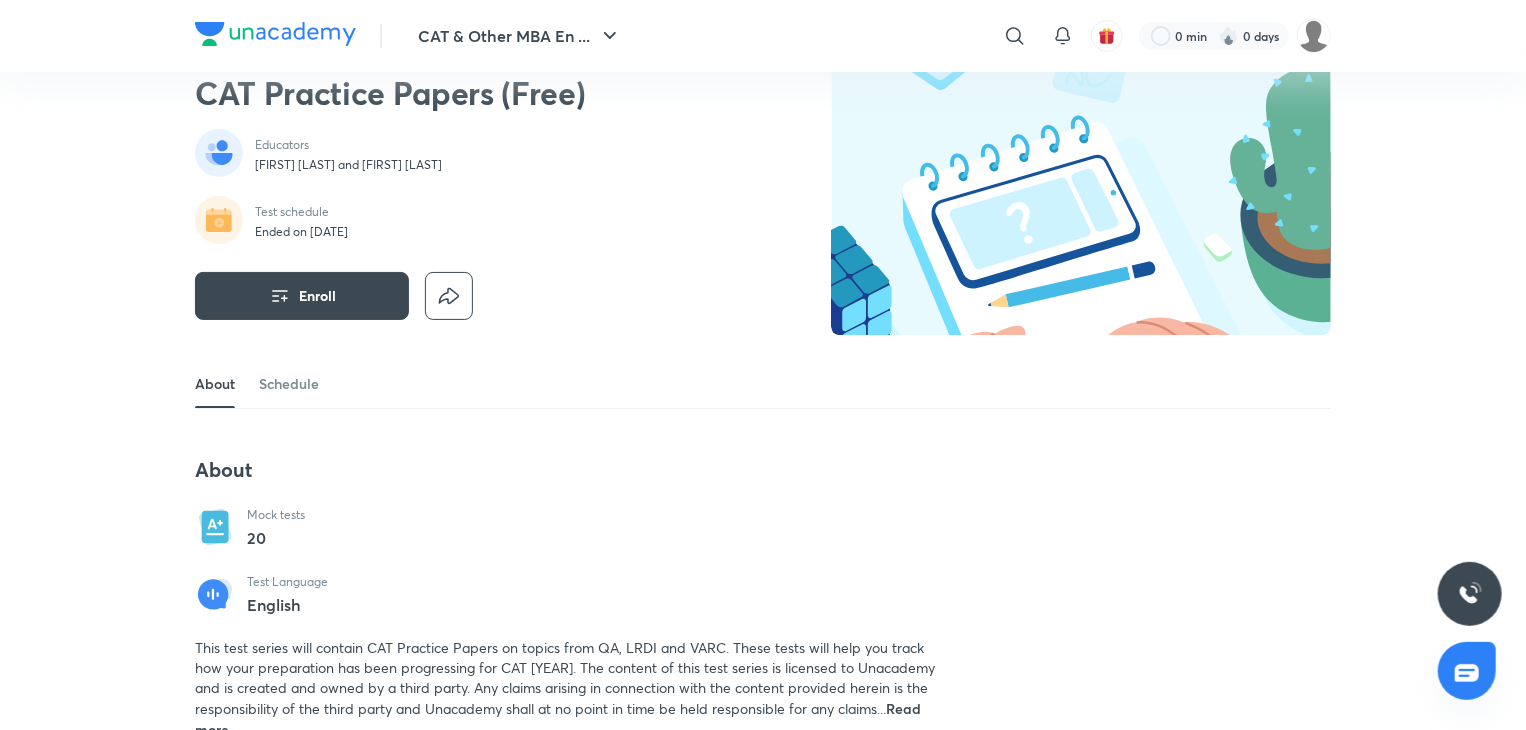 scroll, scrollTop: 0, scrollLeft: 0, axis: both 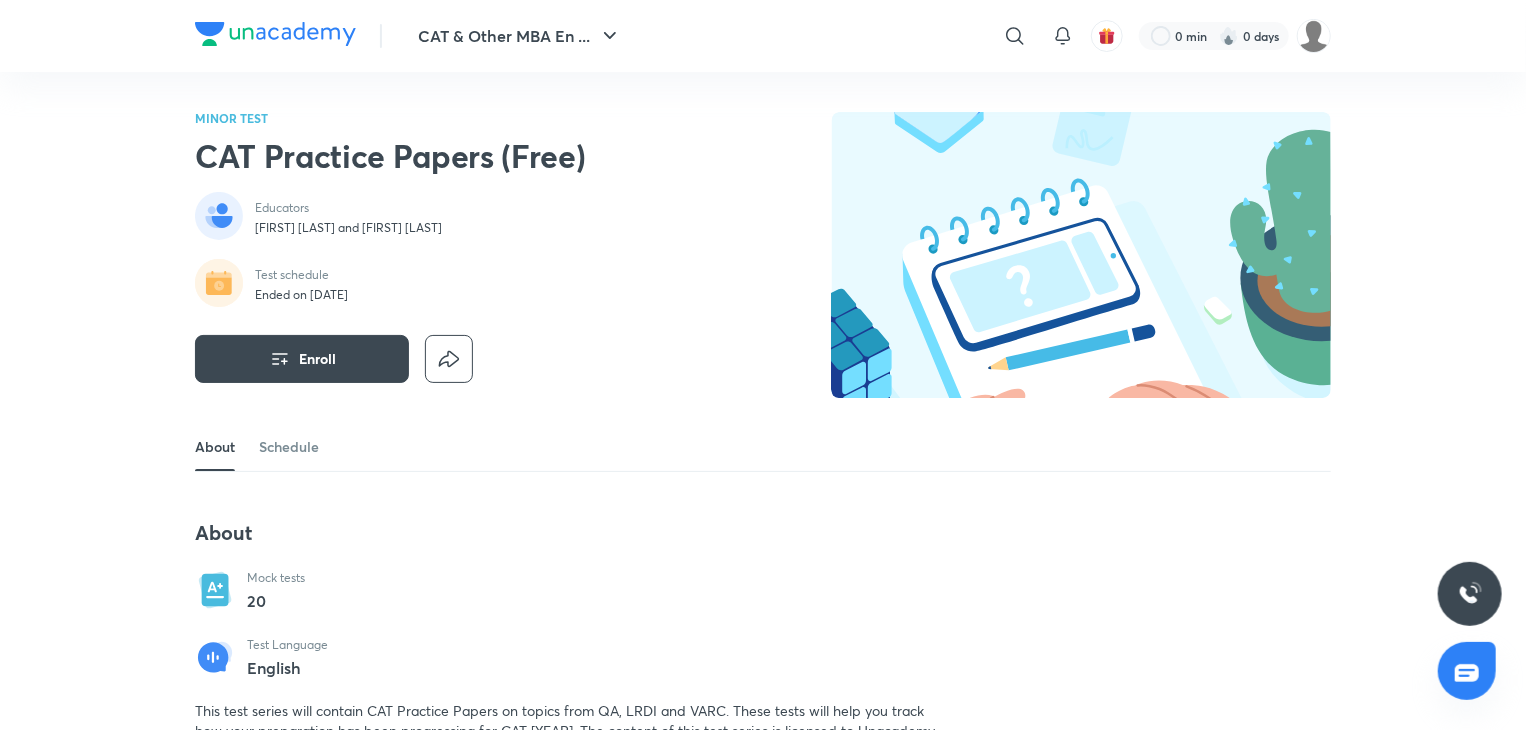 click on "CAT & Other MBA En ... ​ 0 min 0 days" at bounding box center [763, 36] 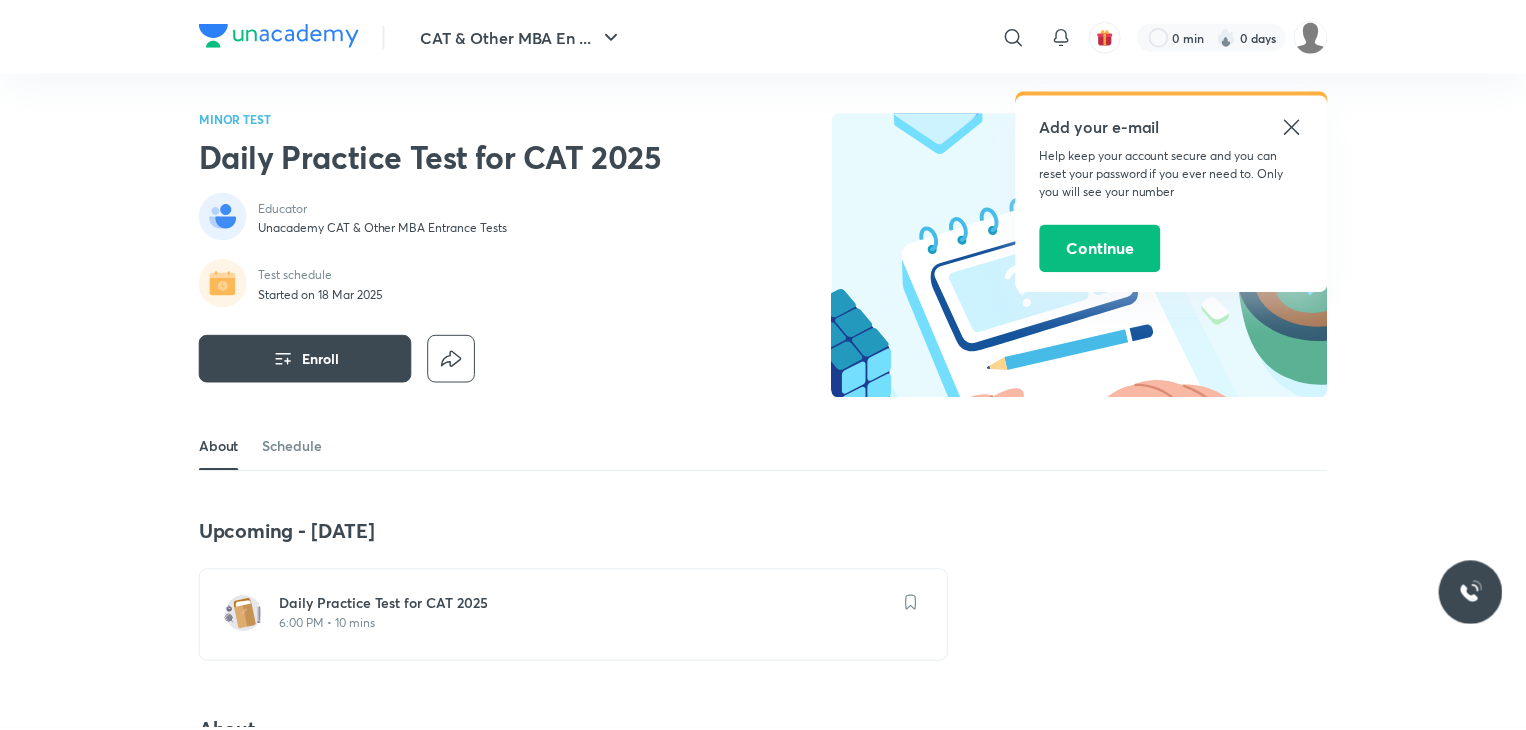 scroll, scrollTop: 268, scrollLeft: 0, axis: vertical 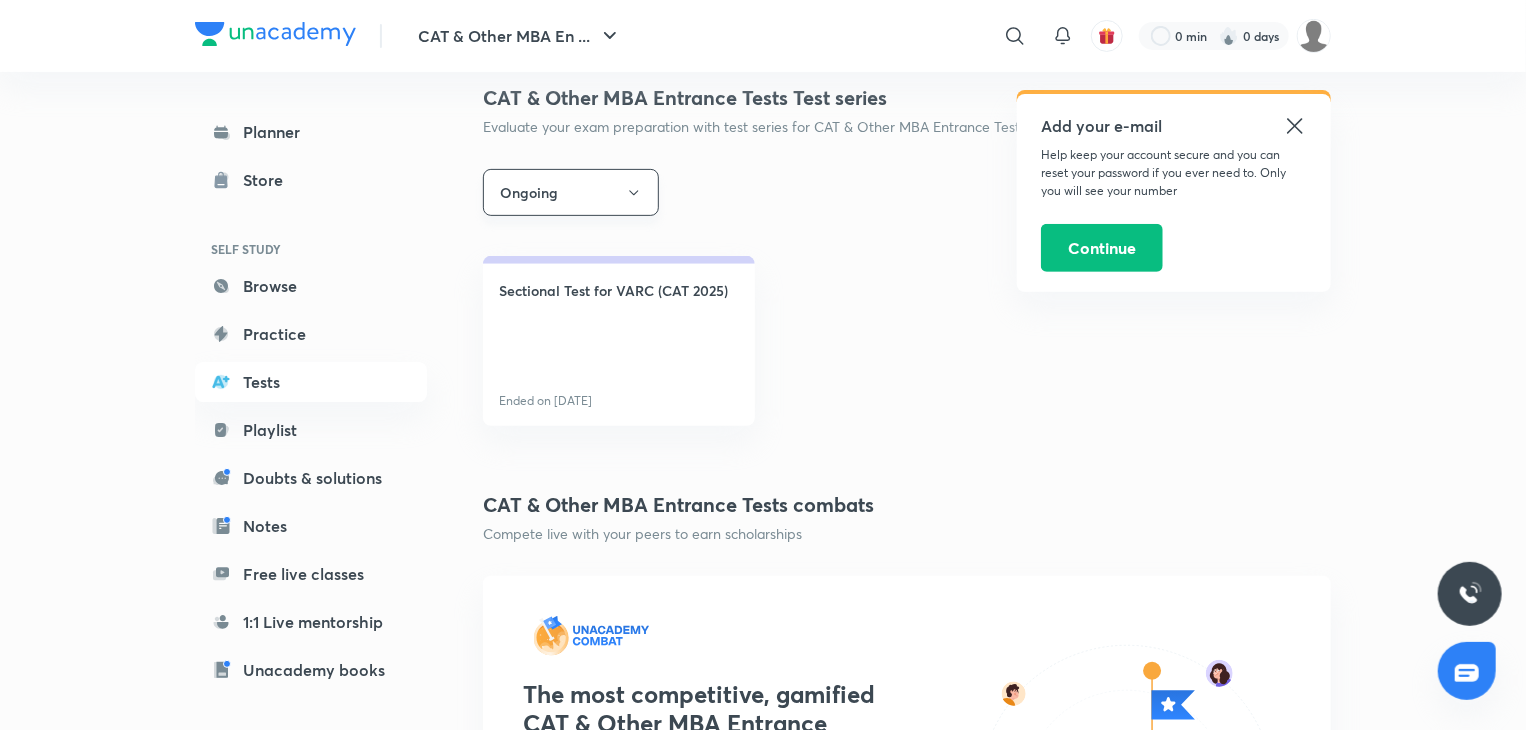 click on "Ongoing" at bounding box center [571, 192] 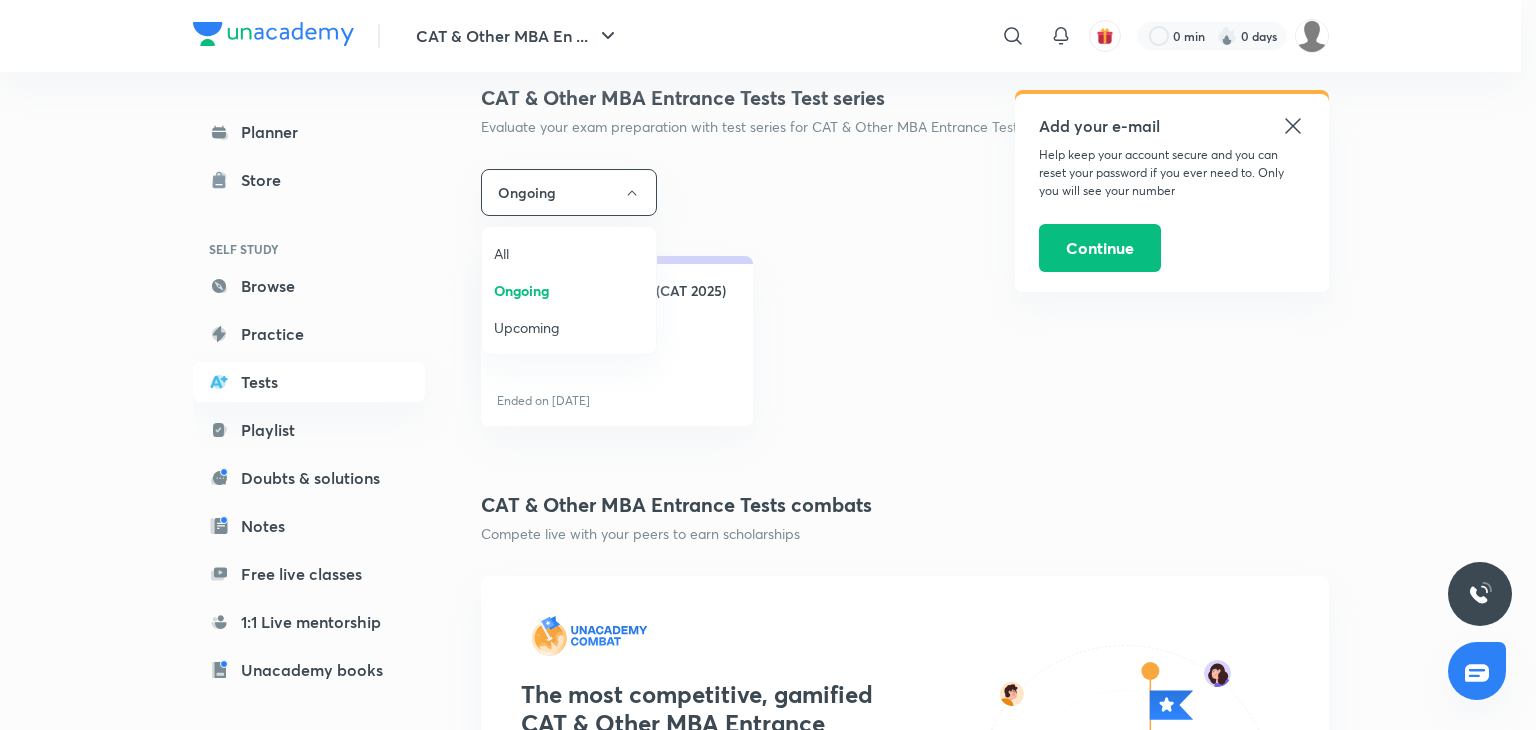 click at bounding box center [768, 365] 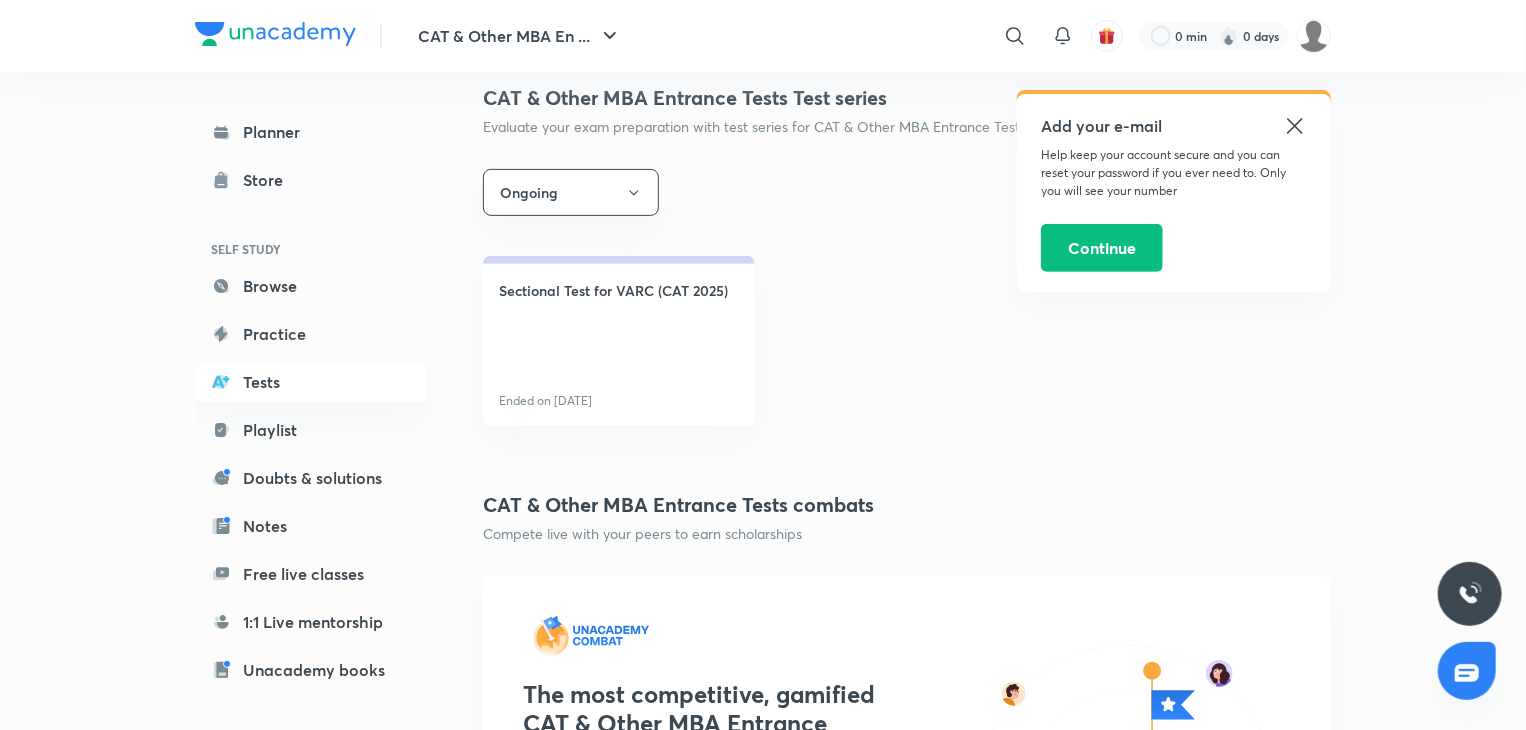 click on "CAT & Other MBA Entrance Tests Plus Test series for CAT & Other MBA Entrance Tests Attempt CAT & Other MBA Entrance Tests free mock tests & test series curated by our educators to boost your preparation. CAT & Other MBA Entrance Tests Test series Evaluate your exam preparation with test series for CAT & Other MBA Entrance Tests SEE ALL Ongoing Sectional Test for VARC (CAT 2025) Ended on Aug 4 CAT & Other MBA Entrance Tests combats Compete live with your peers to earn scholarships The most competitive, gamified CAT & Other MBA Entrance Tests battle till date Compete with thousands of learners in the weekly scholarship test Learn more Upcoming CAT No upcoming combats Upcoming combats will show up here All about Mock Tests and Test Series
Unacademy provides students with free mock tests for CAT to help with online exam preparation.
Can I attempt the CAT test series for free? Which are the best test series for CAT preparation? Can I attempt topic-wise mock tests? How can I find the test series for CAT?" at bounding box center [907, 855] 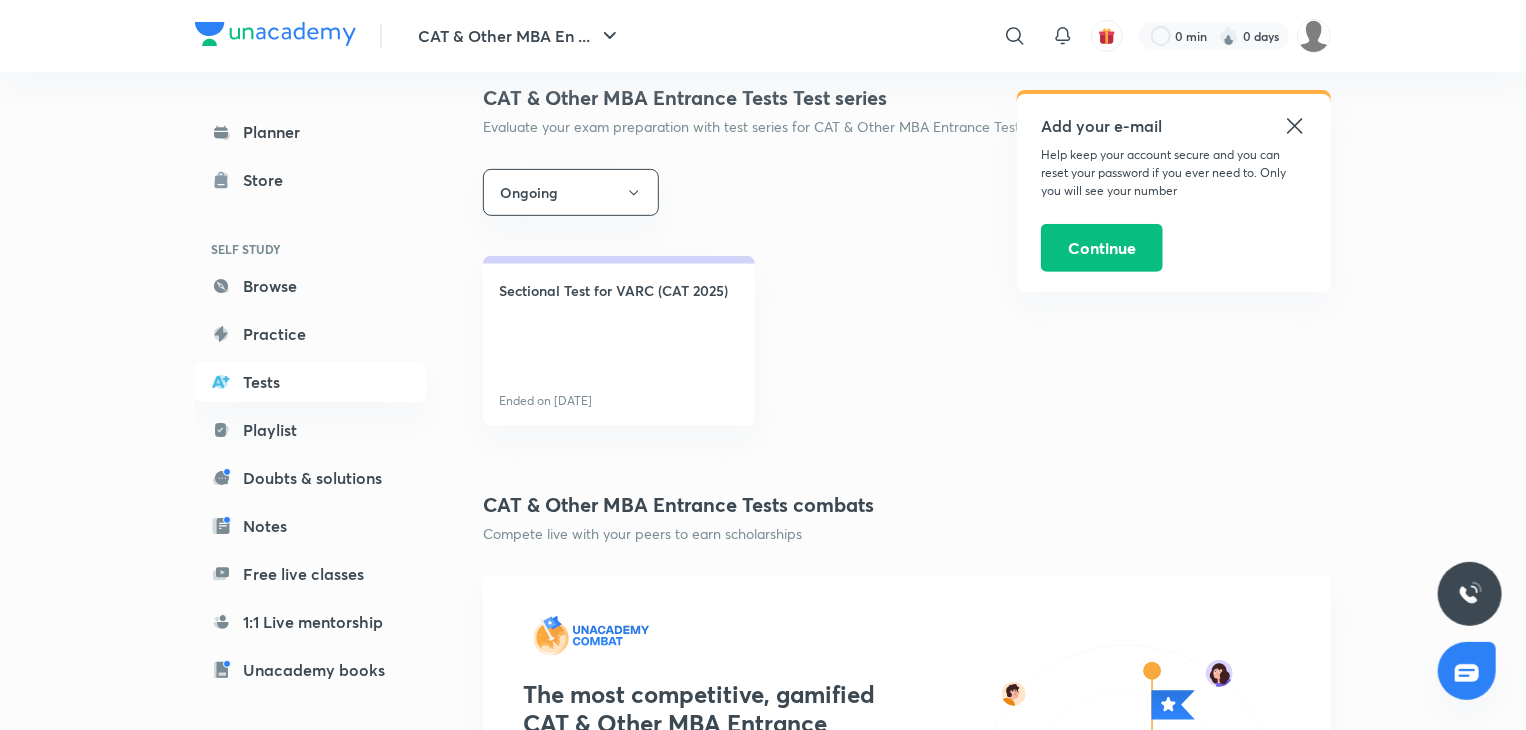 click 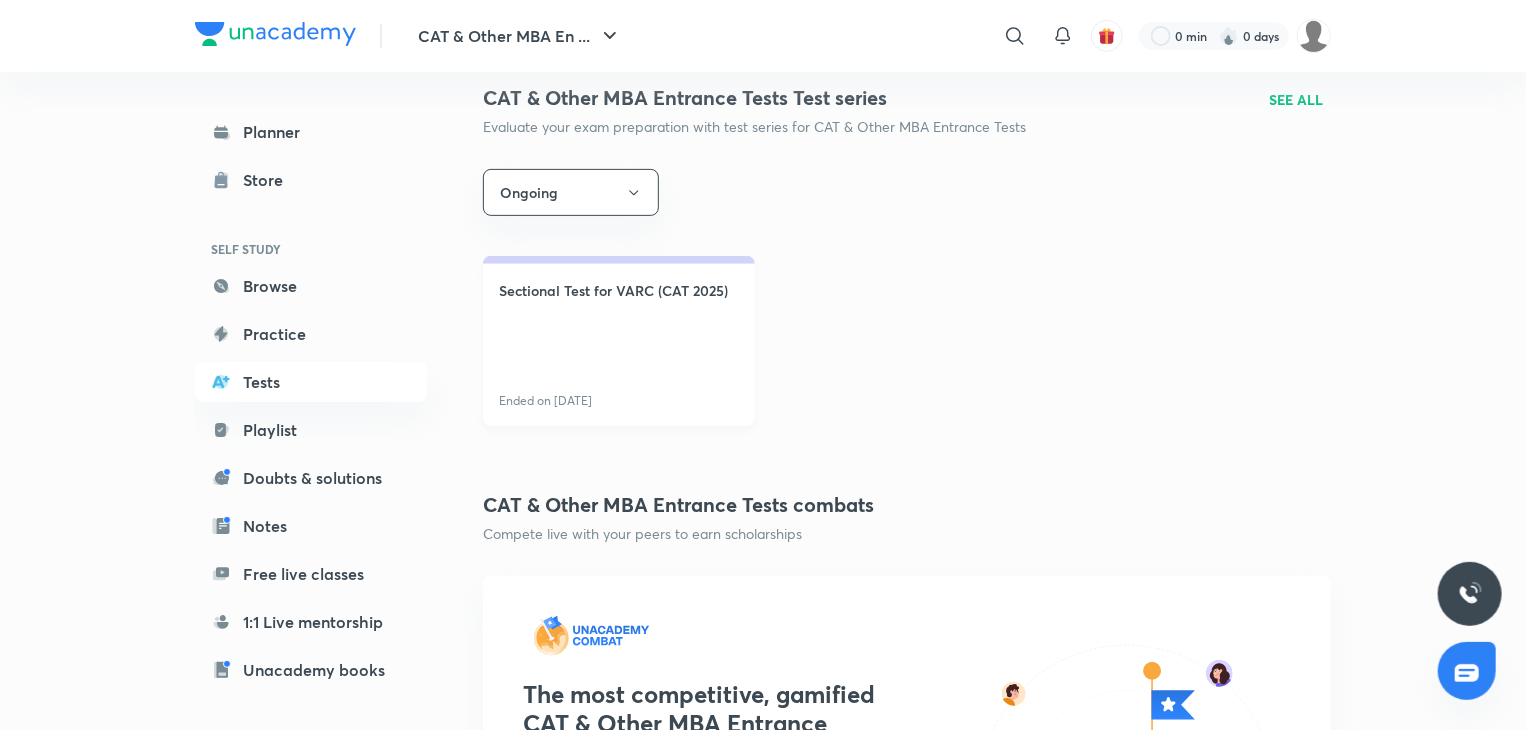 click on "Sectional Test for VARC (CAT 2025) Ended on Aug 4" at bounding box center (619, 341) 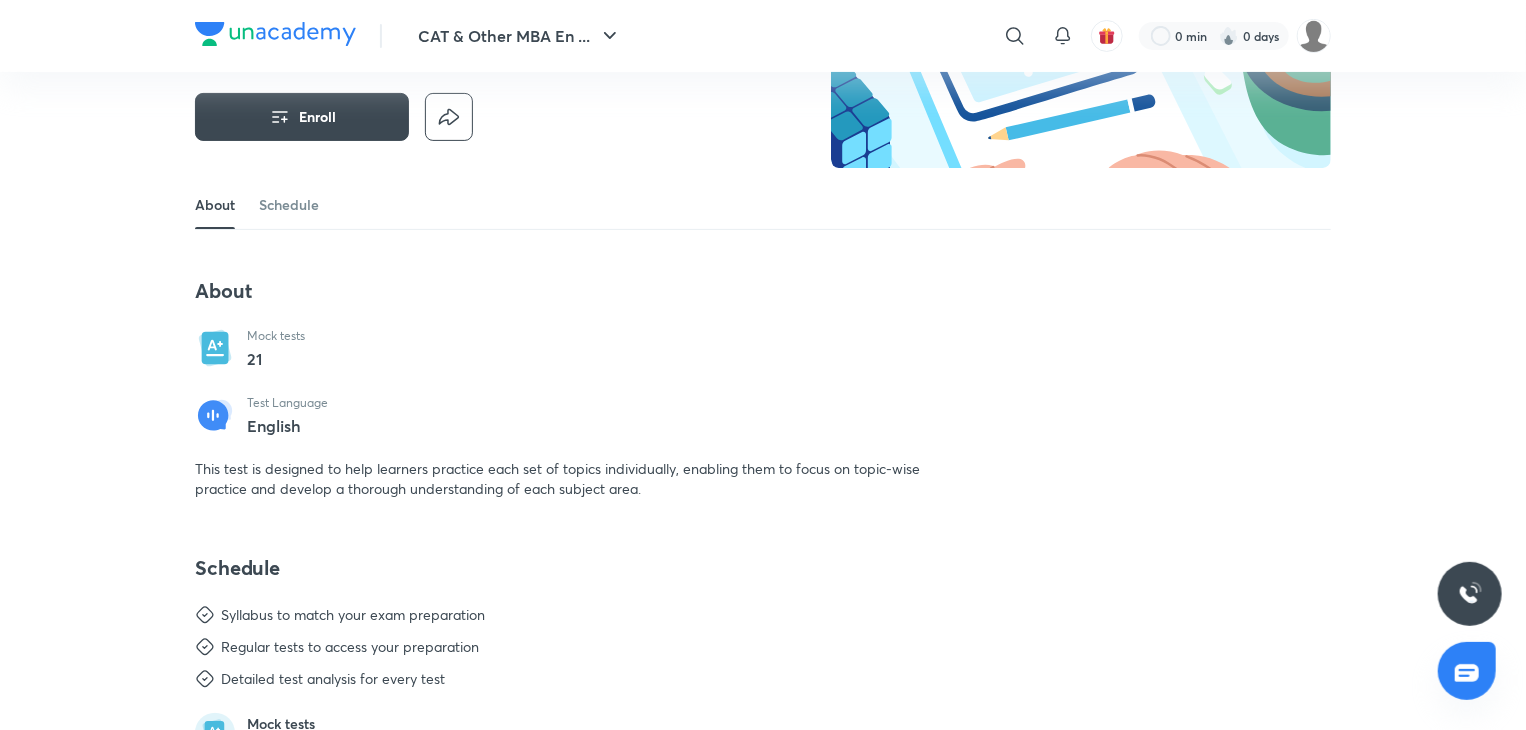 scroll, scrollTop: 210, scrollLeft: 0, axis: vertical 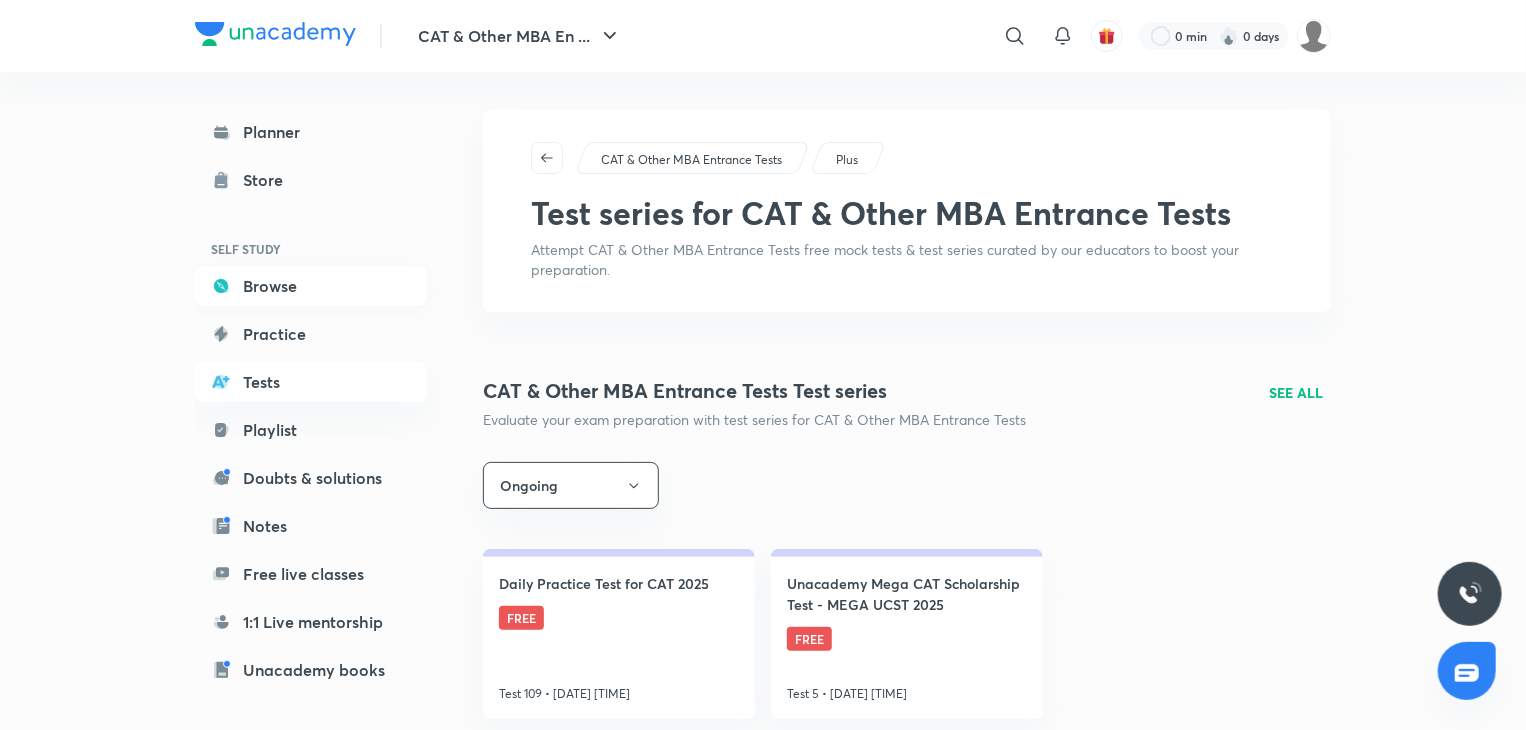 click on "Browse" at bounding box center [311, 286] 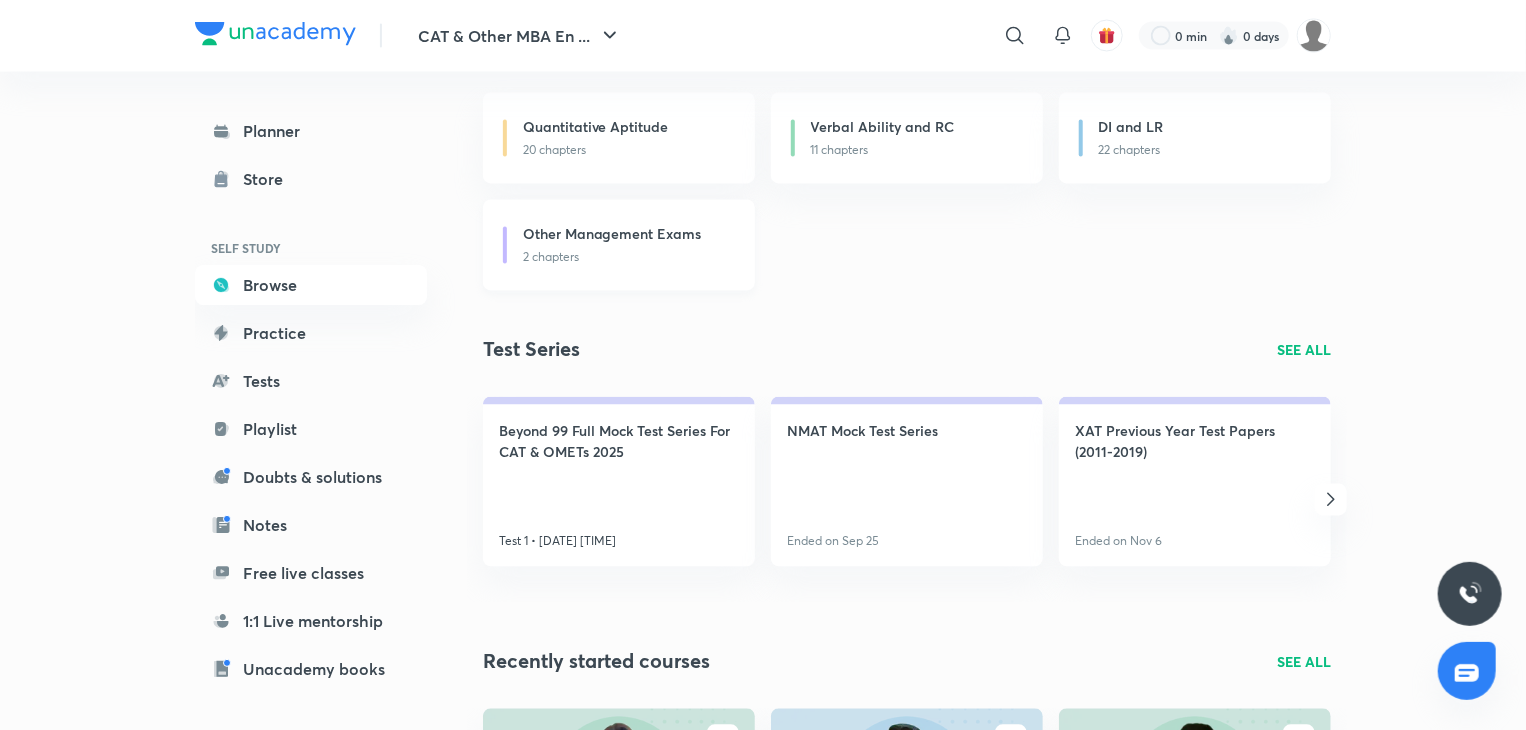 scroll, scrollTop: 1877, scrollLeft: 0, axis: vertical 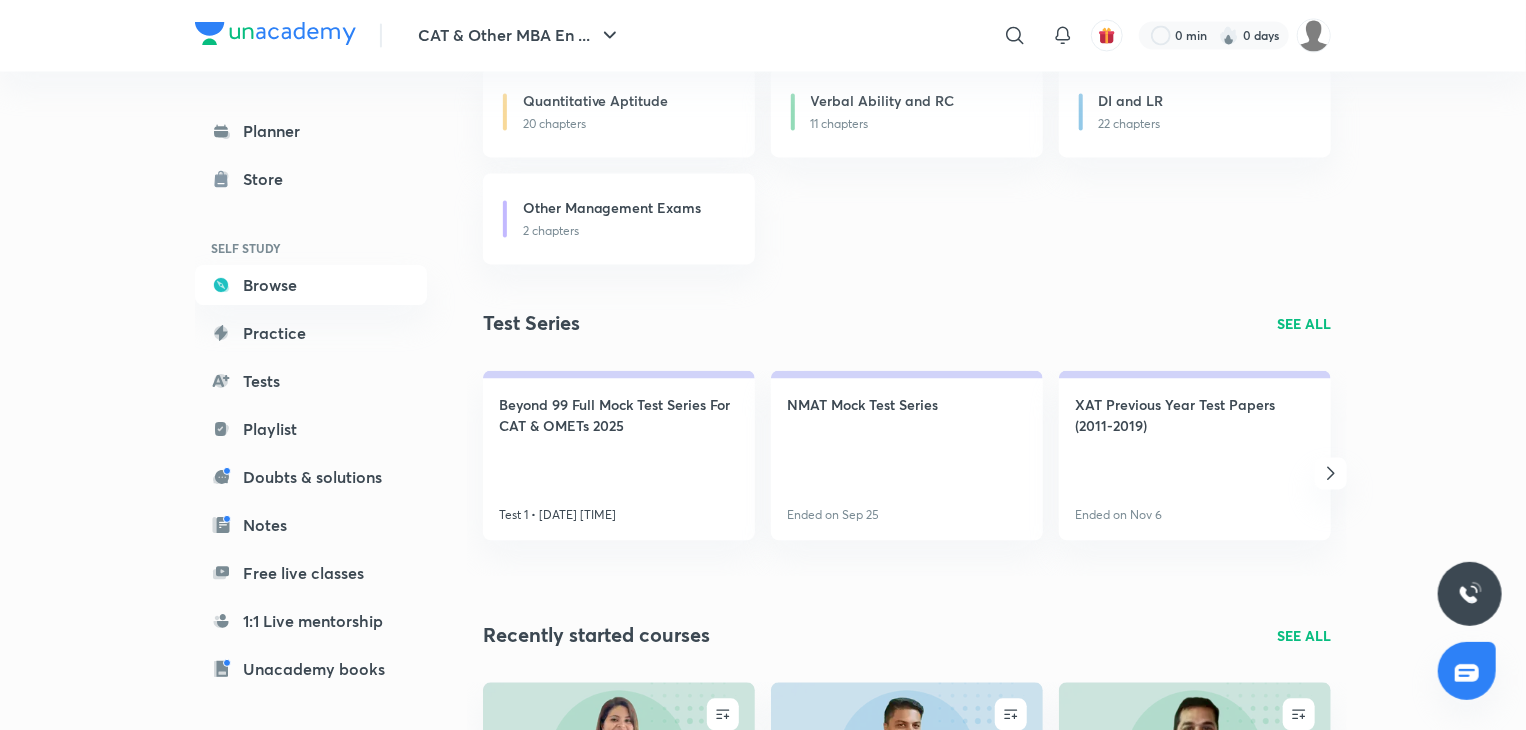 click 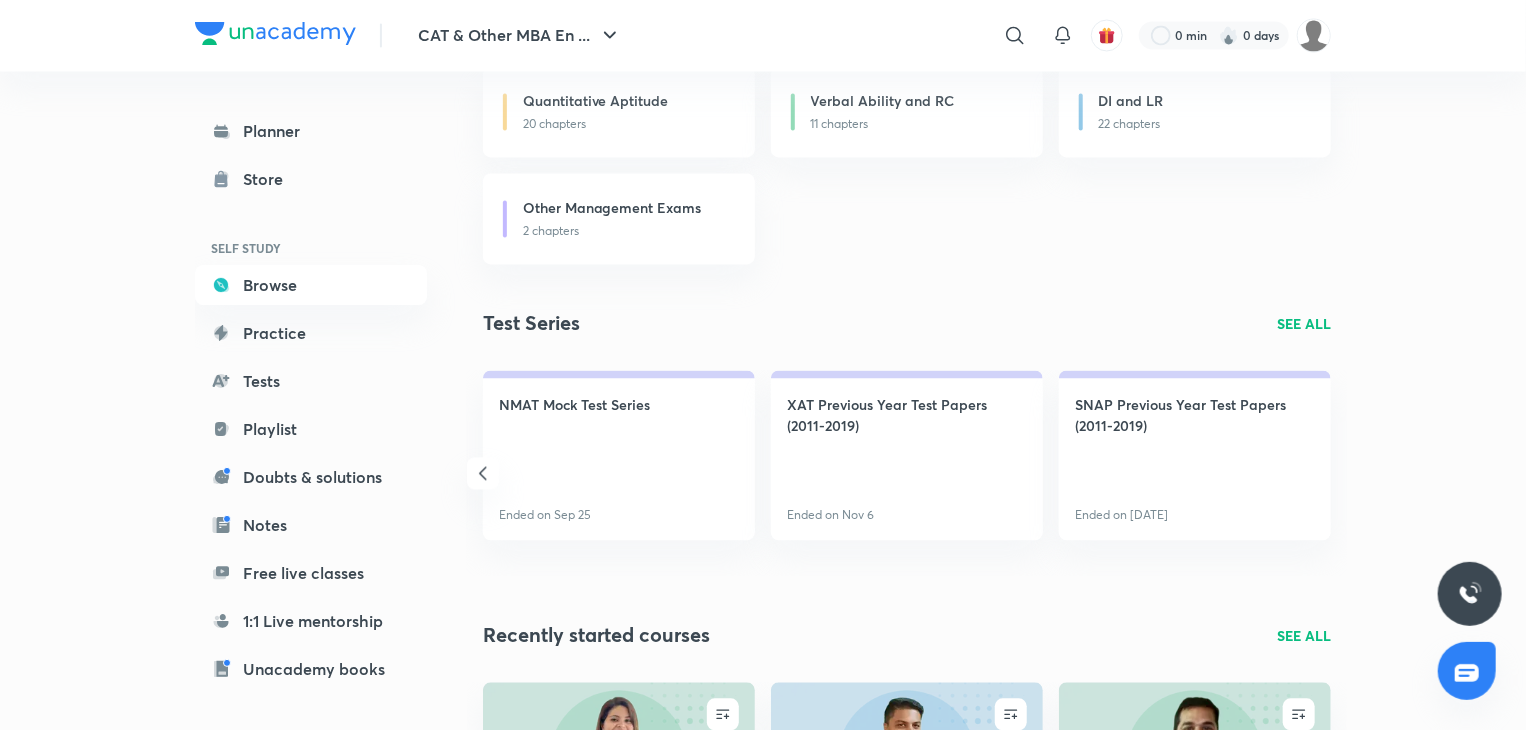 click on "Beyond 99 Full Mock Test Series For CAT & OMETs 2025 Test 1 • Aug 17, 12:30 PM NMAT Mock Test Series Ended on Sep 25 XAT Previous Year Test Papers (2011-2019) Ended on Nov 6 SNAP Previous Year Test Papers (2011-2019) Ended on Nov 16" at bounding box center (907, 474) 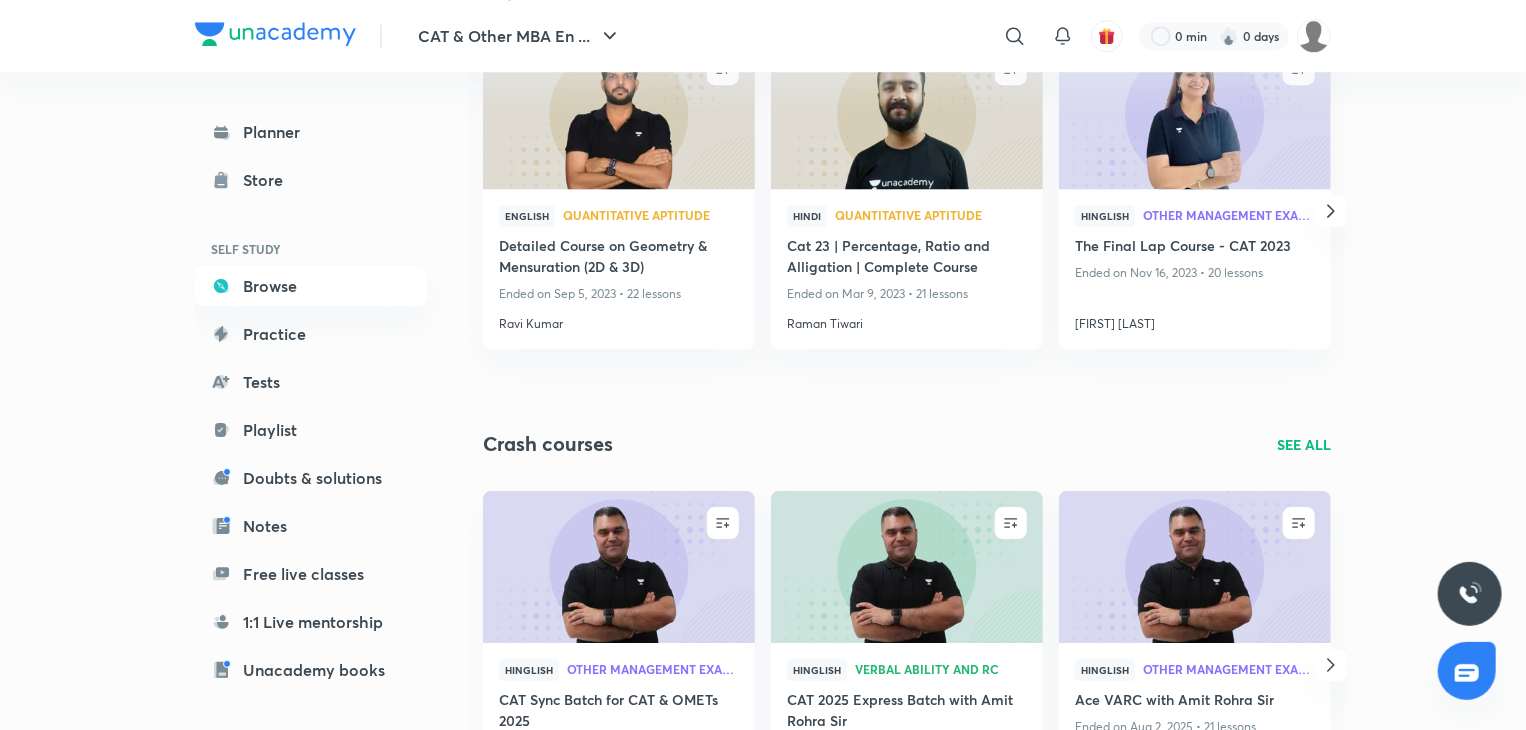scroll, scrollTop: 2980, scrollLeft: 0, axis: vertical 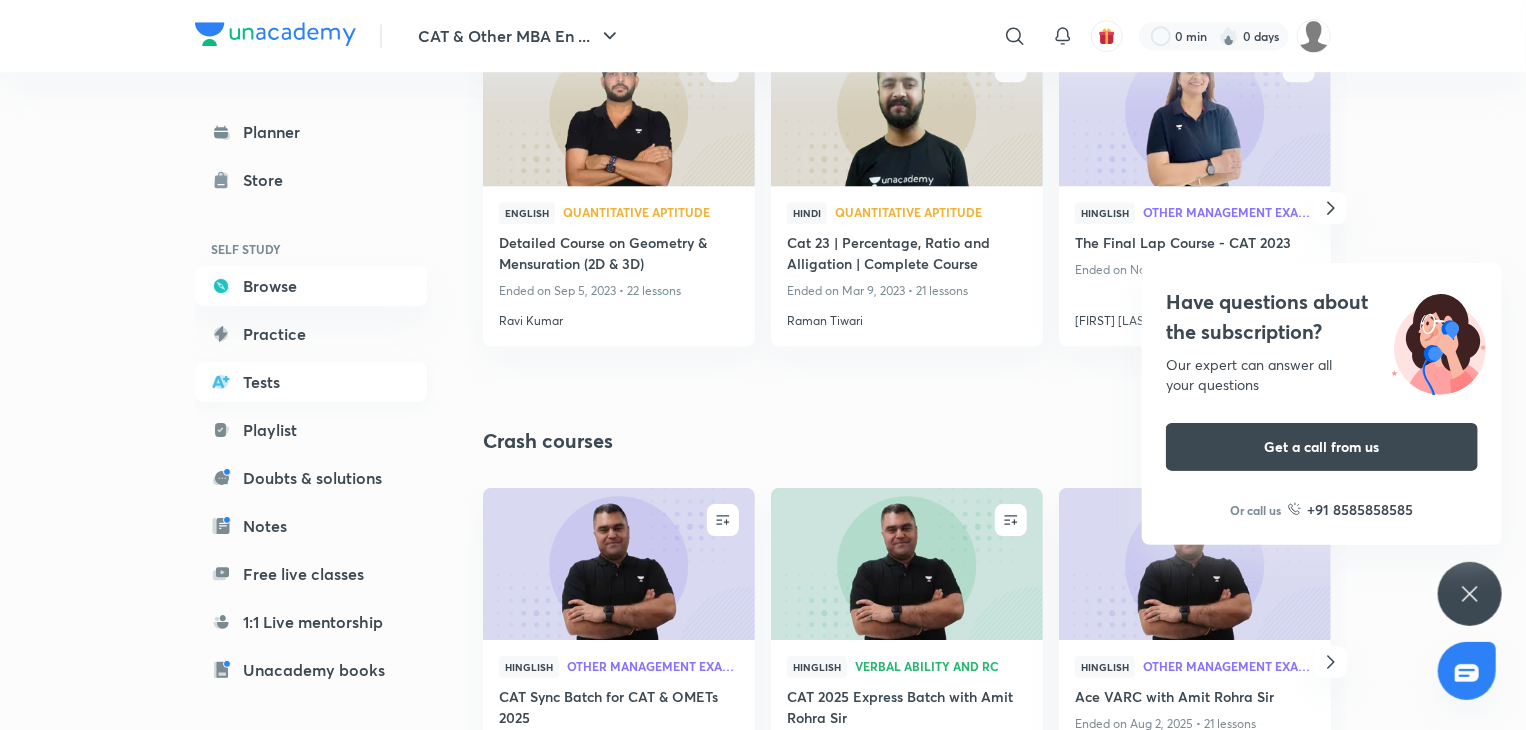 click on "Tests" at bounding box center (311, 382) 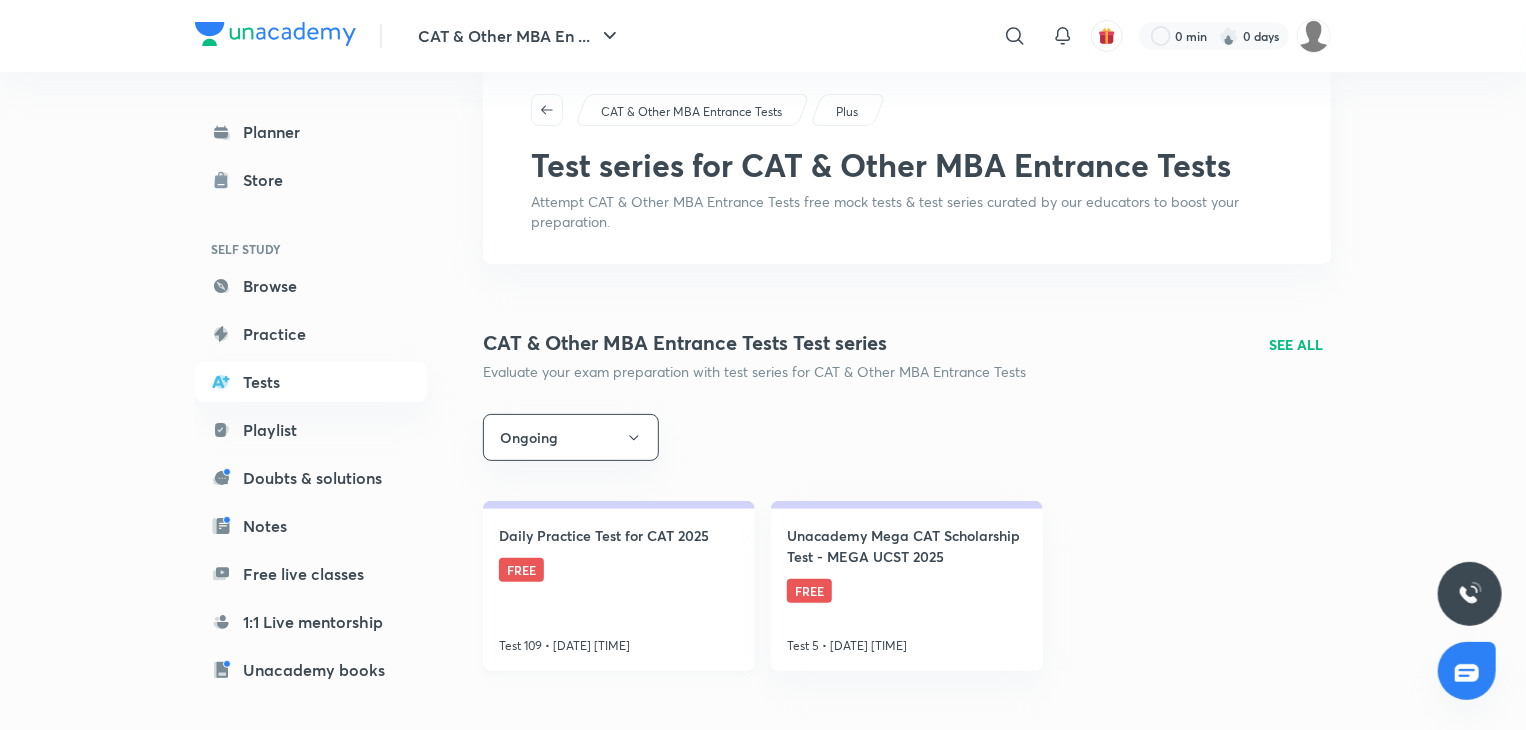 scroll, scrollTop: 51, scrollLeft: 0, axis: vertical 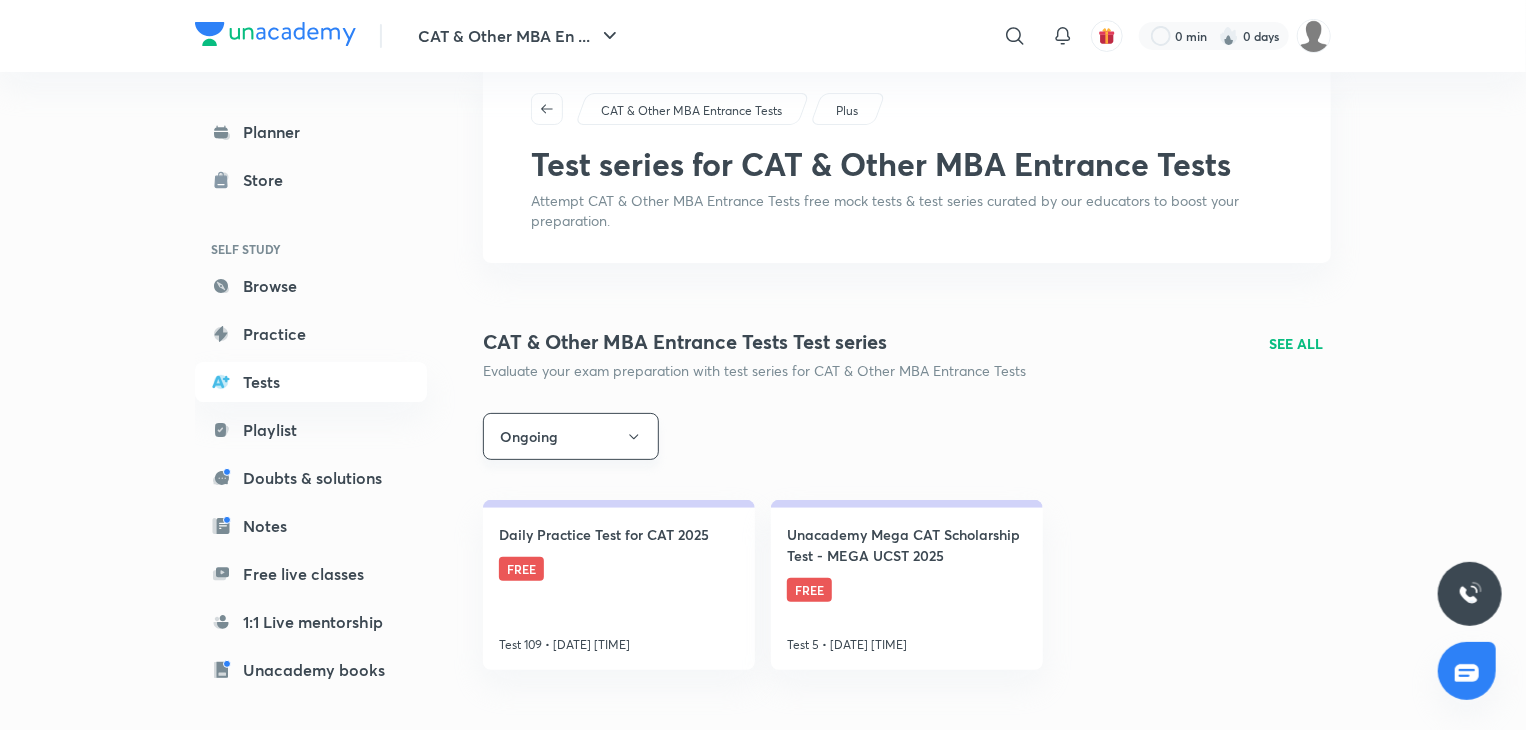 click on "Ongoing" at bounding box center (571, 436) 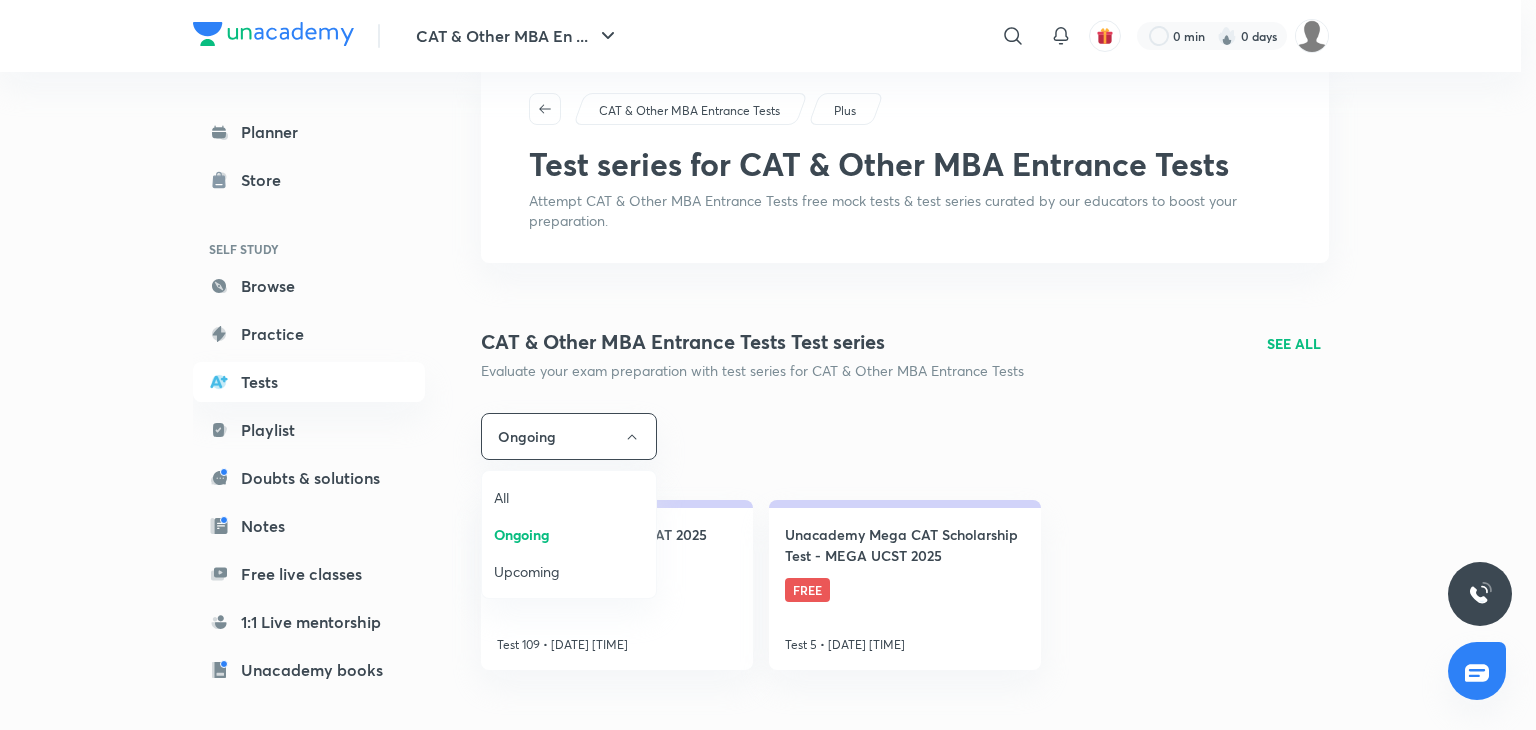 click on "Upcoming" at bounding box center (569, 571) 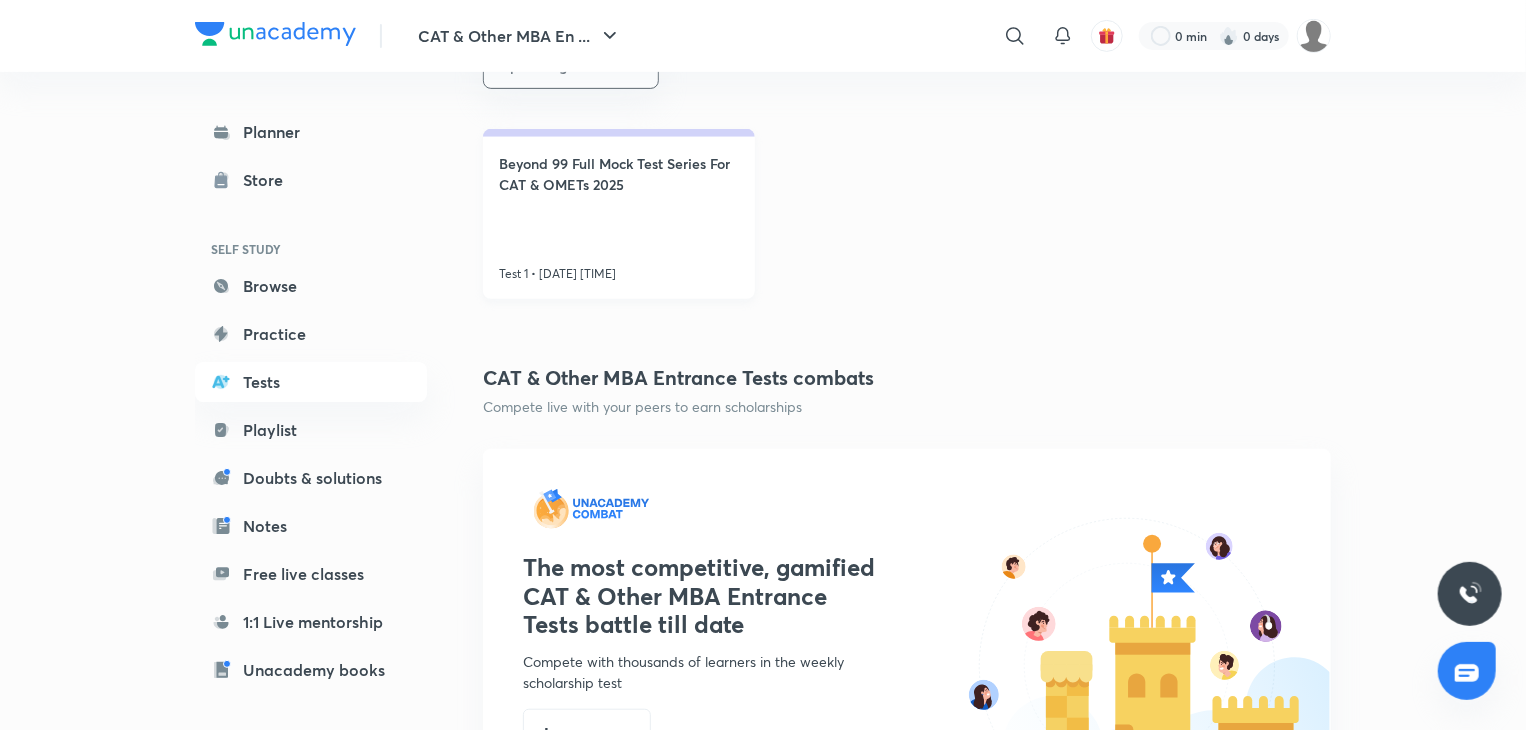 scroll, scrollTop: 276, scrollLeft: 0, axis: vertical 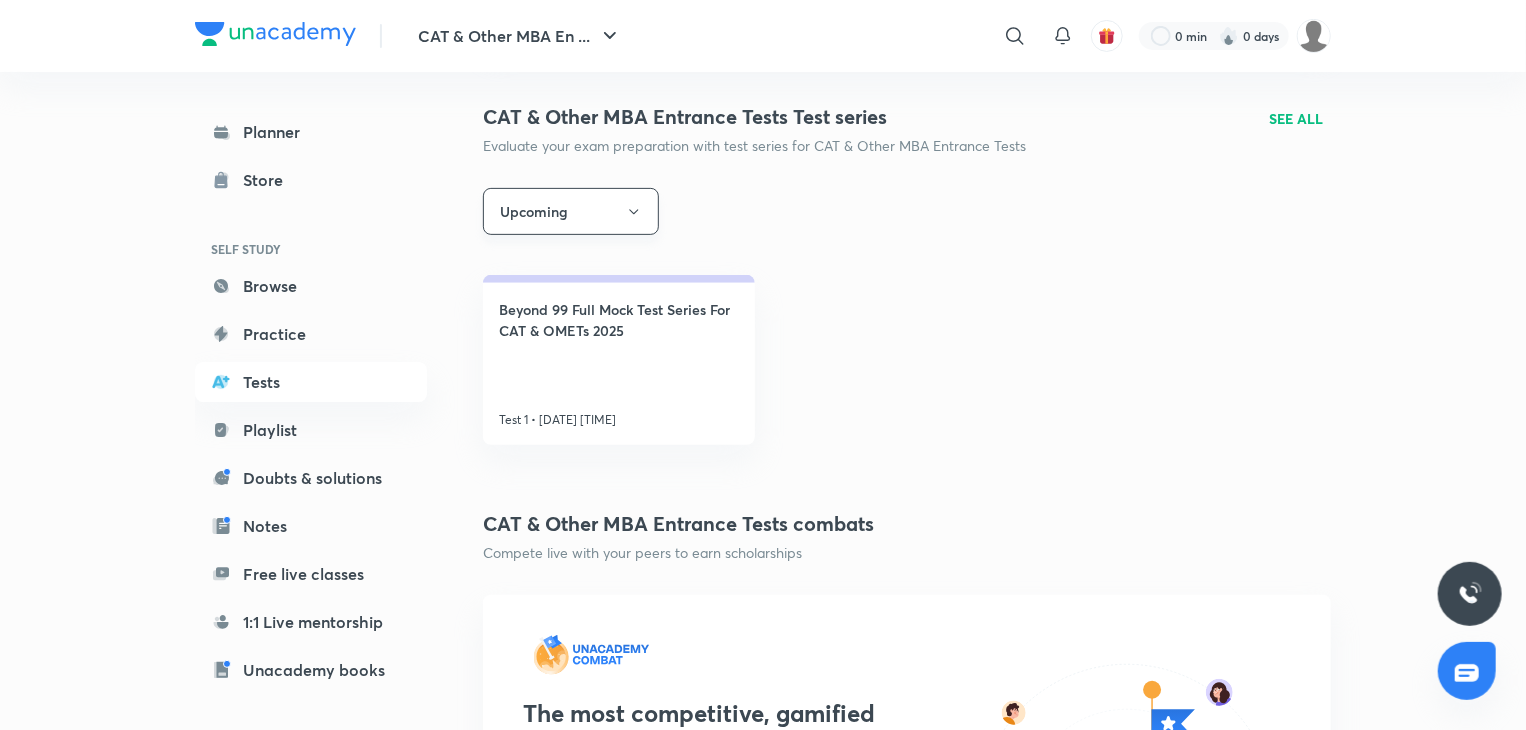 click on "Upcoming" at bounding box center (571, 211) 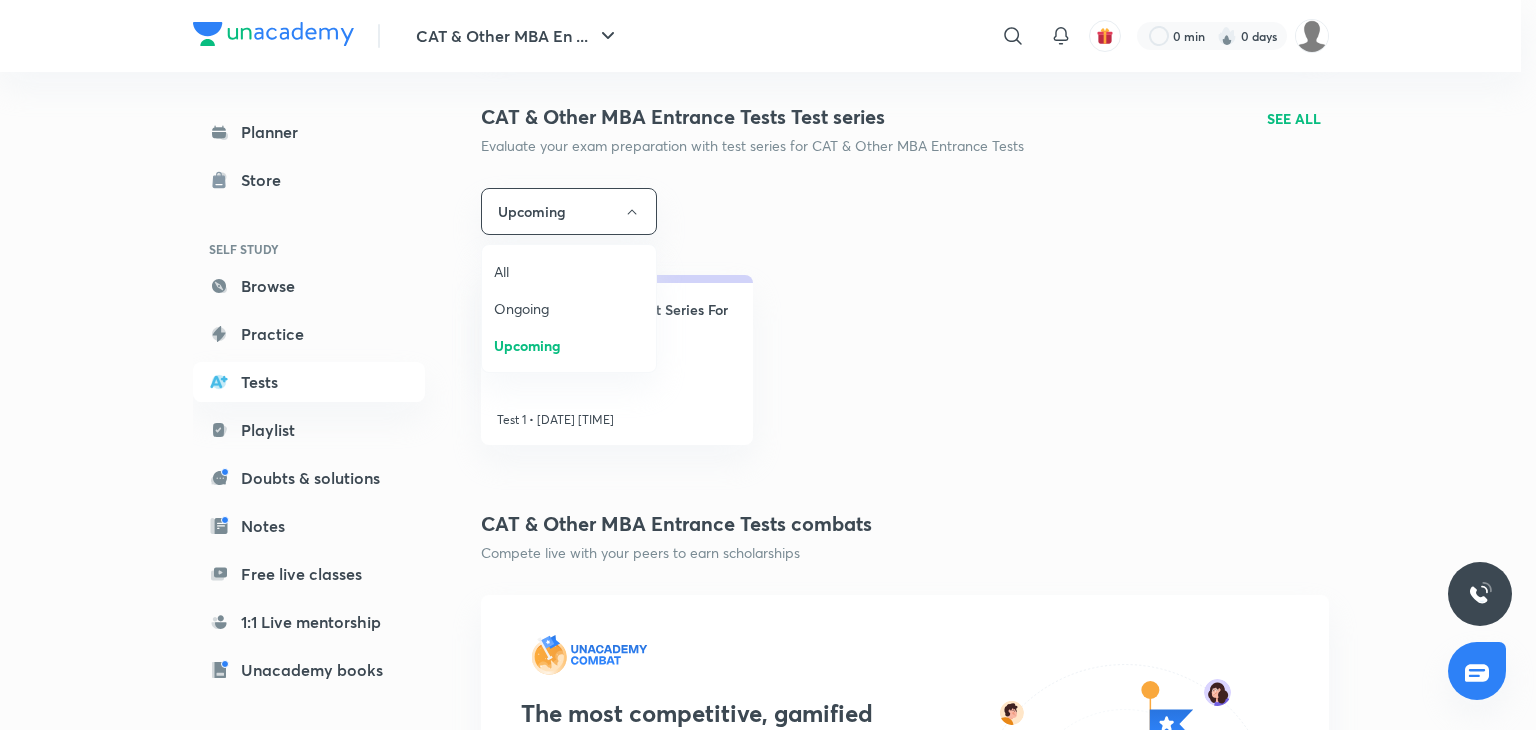 click on "All" at bounding box center [569, 271] 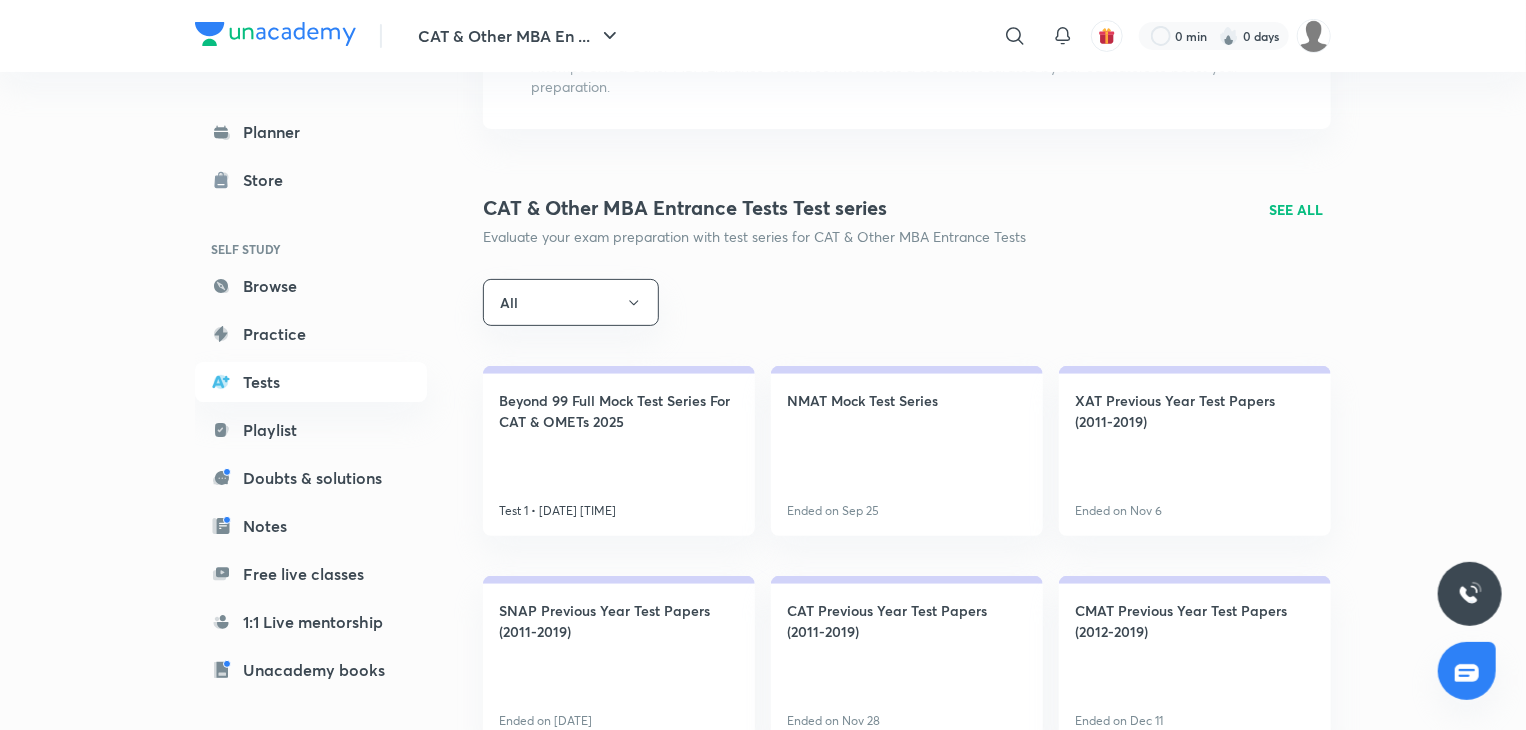 scroll, scrollTop: 194, scrollLeft: 0, axis: vertical 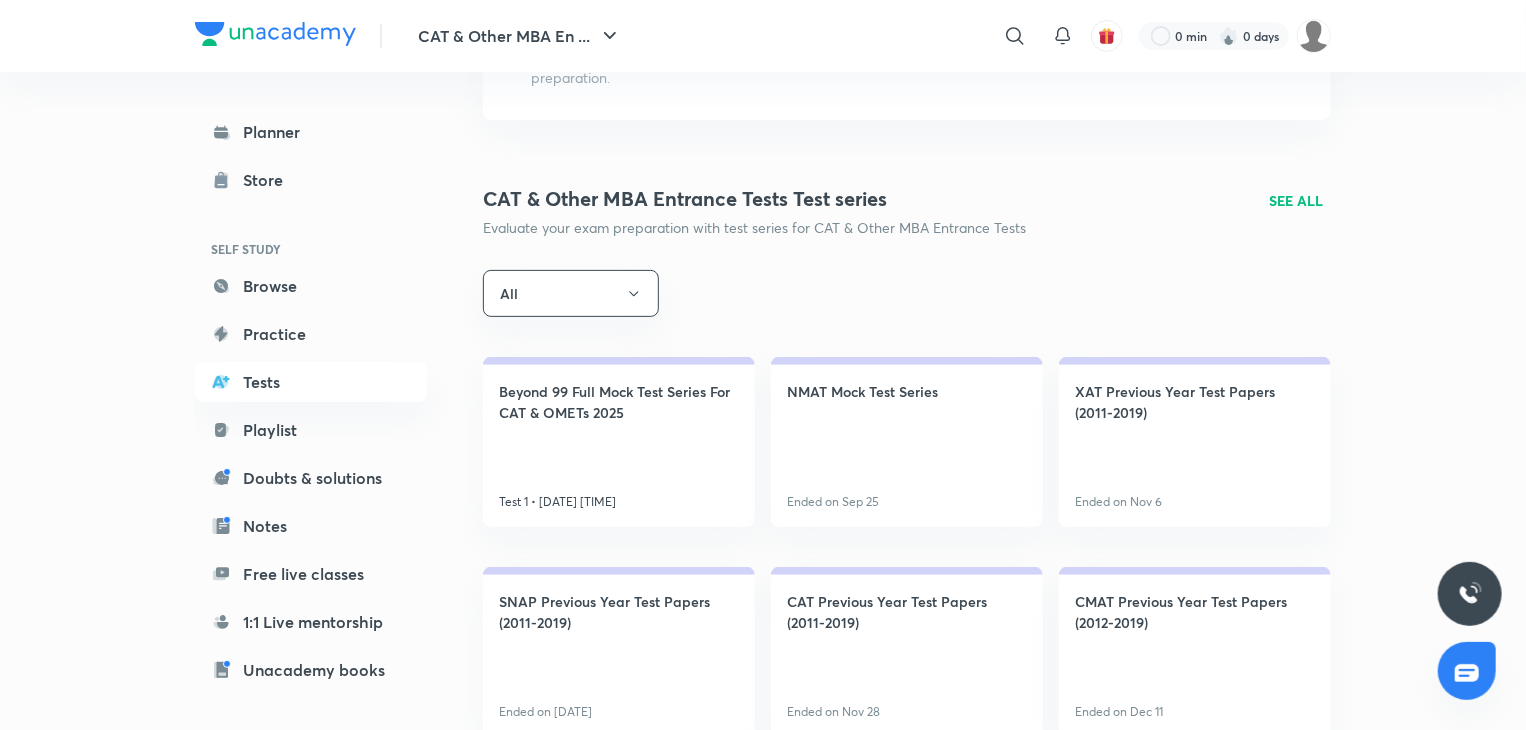 click on "SEE ALL" at bounding box center [1296, 200] 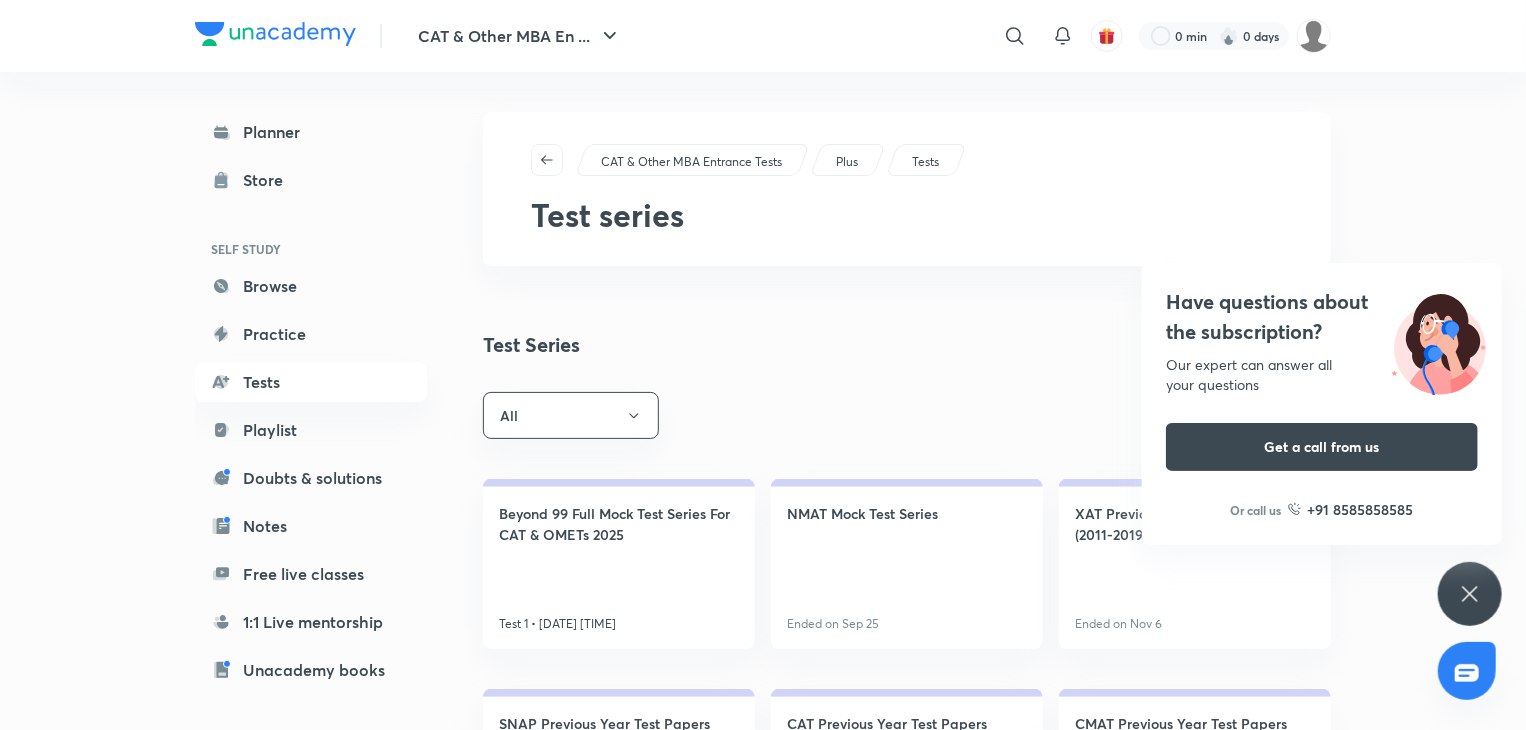 scroll, scrollTop: 0, scrollLeft: 0, axis: both 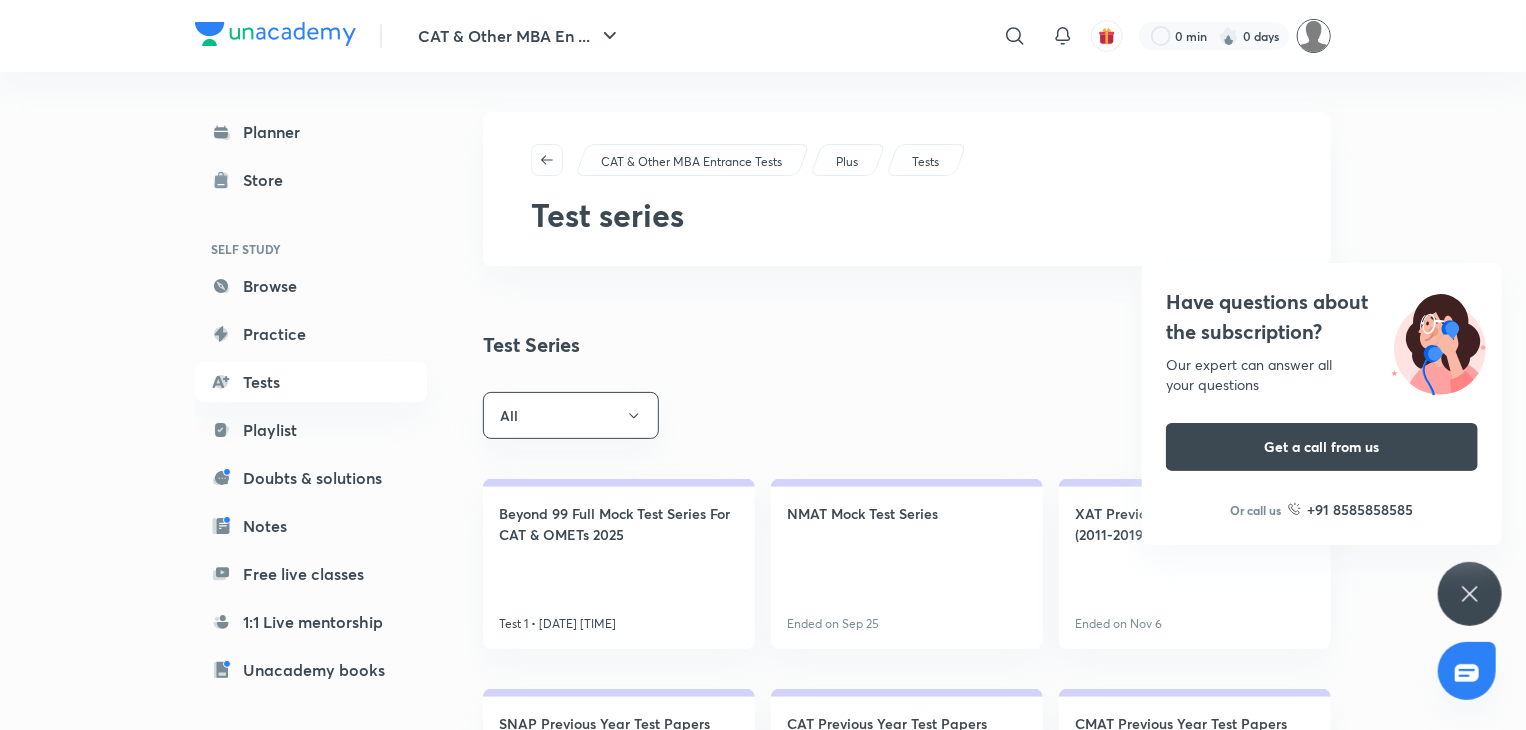 click at bounding box center (1314, 36) 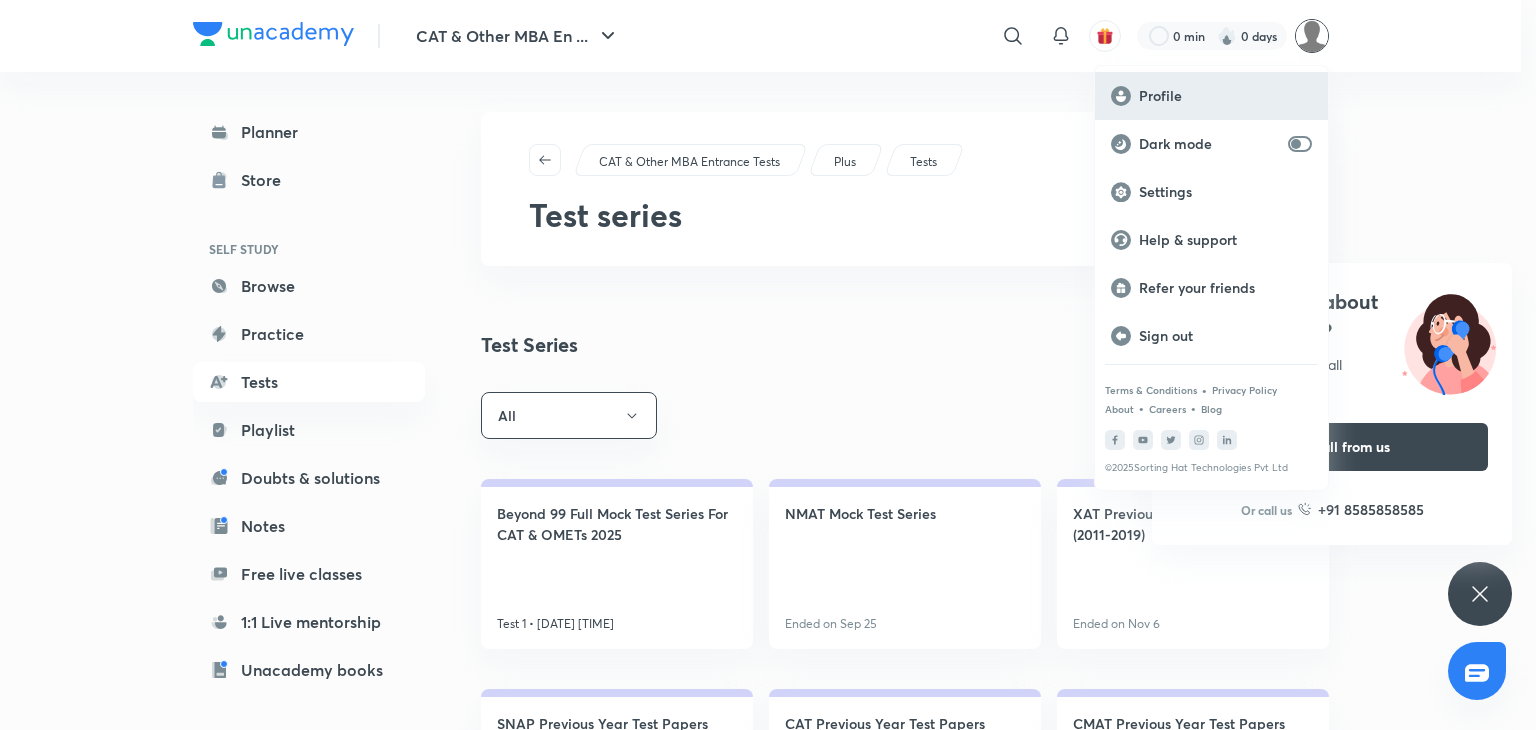 click on "Profile" at bounding box center (1225, 96) 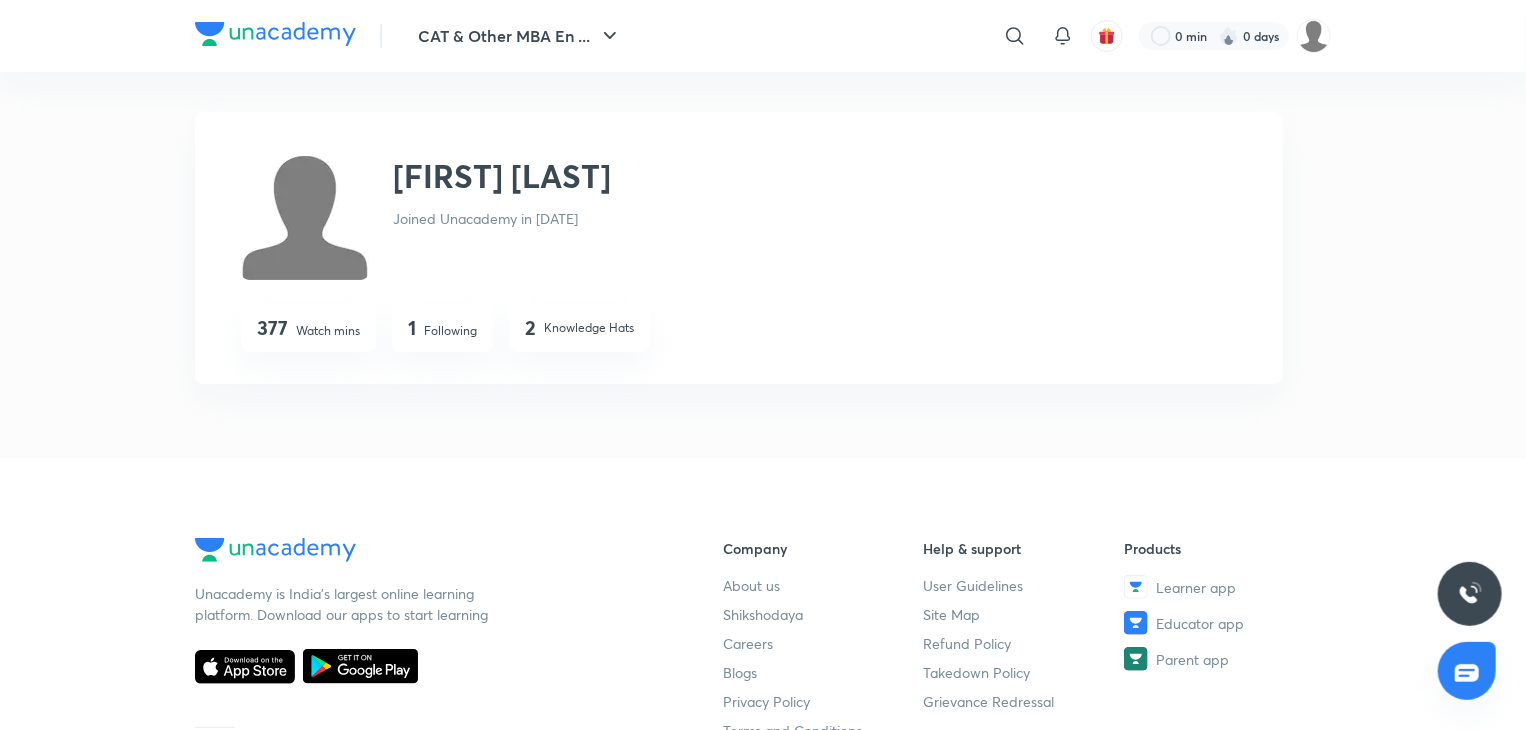 click on "Following" at bounding box center [450, 331] 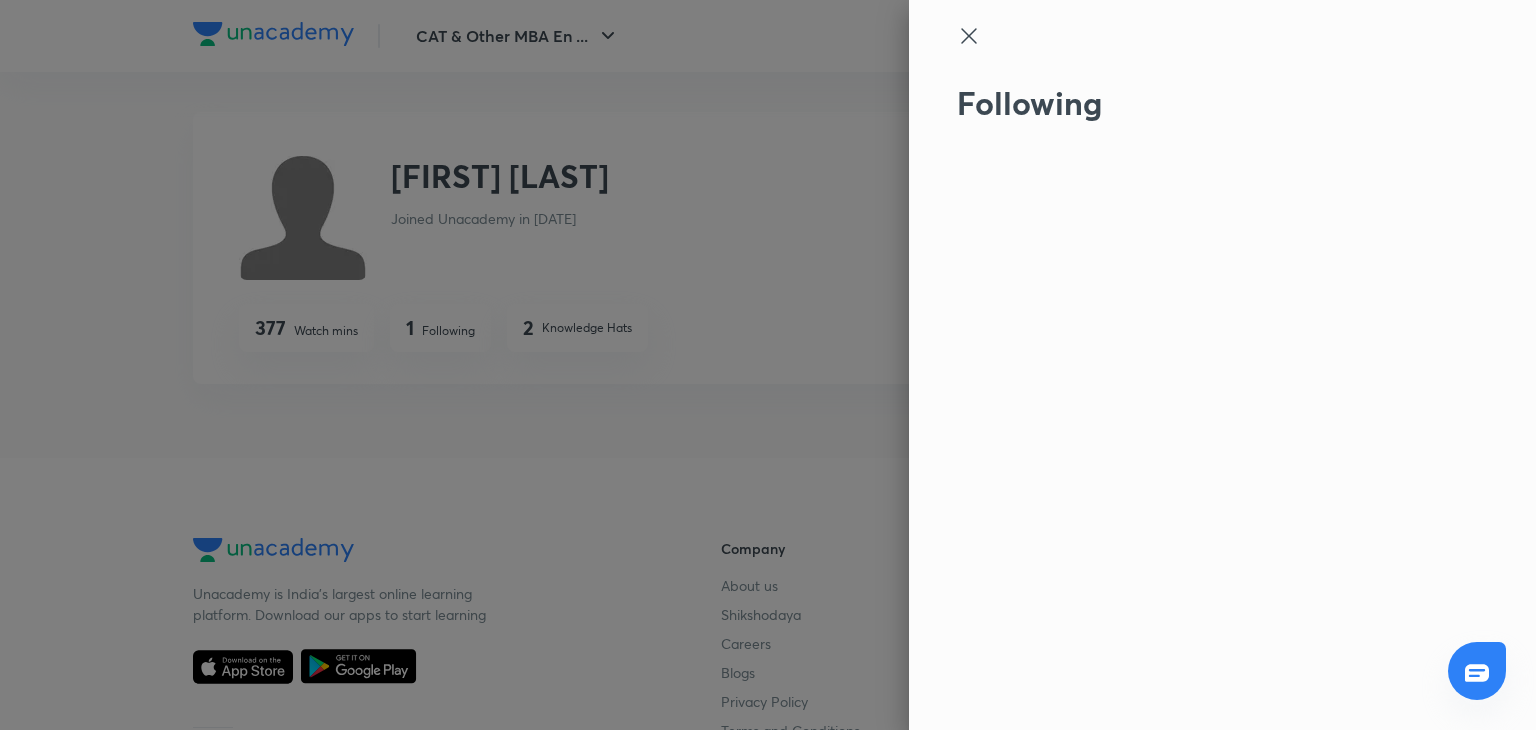 click 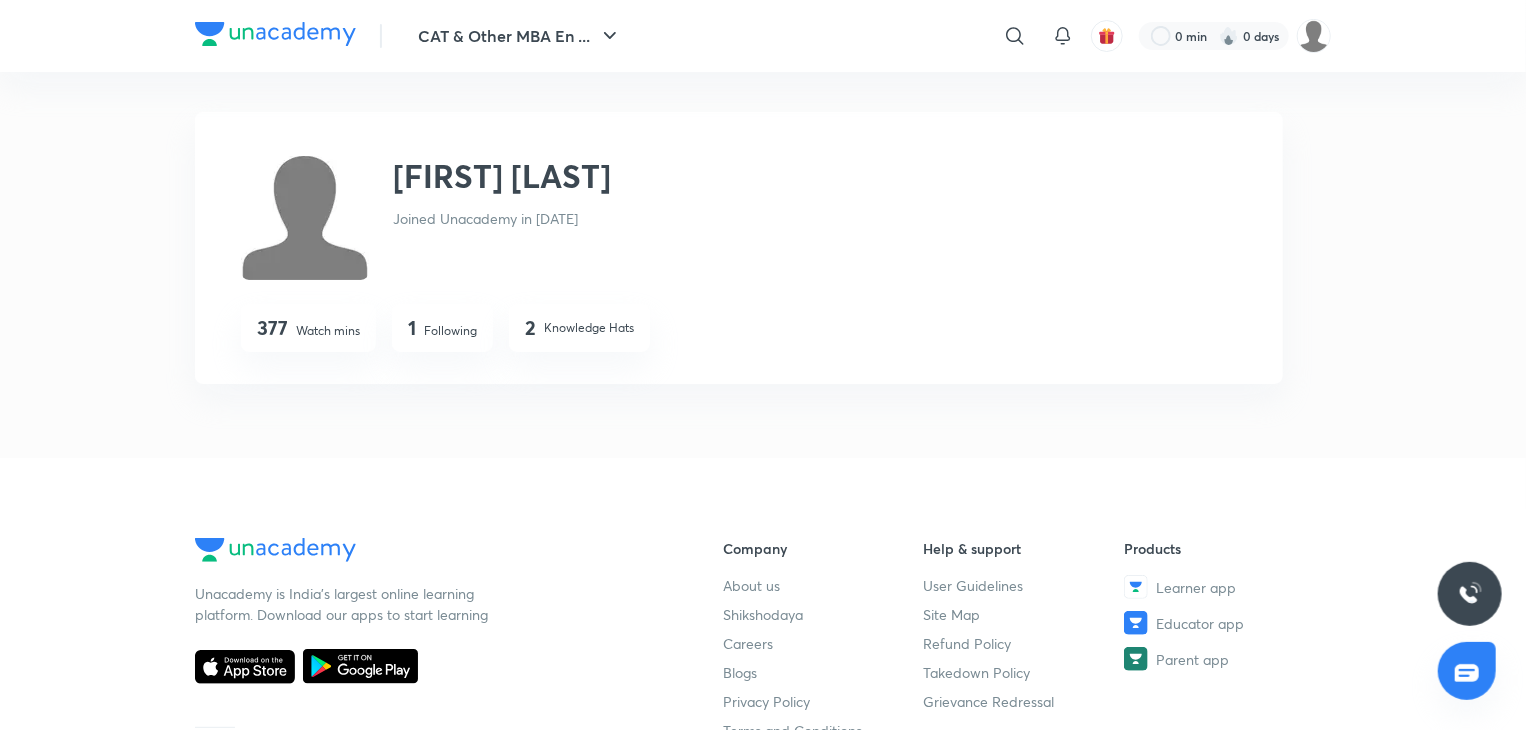 click on "Knowledge Hats" at bounding box center (589, 328) 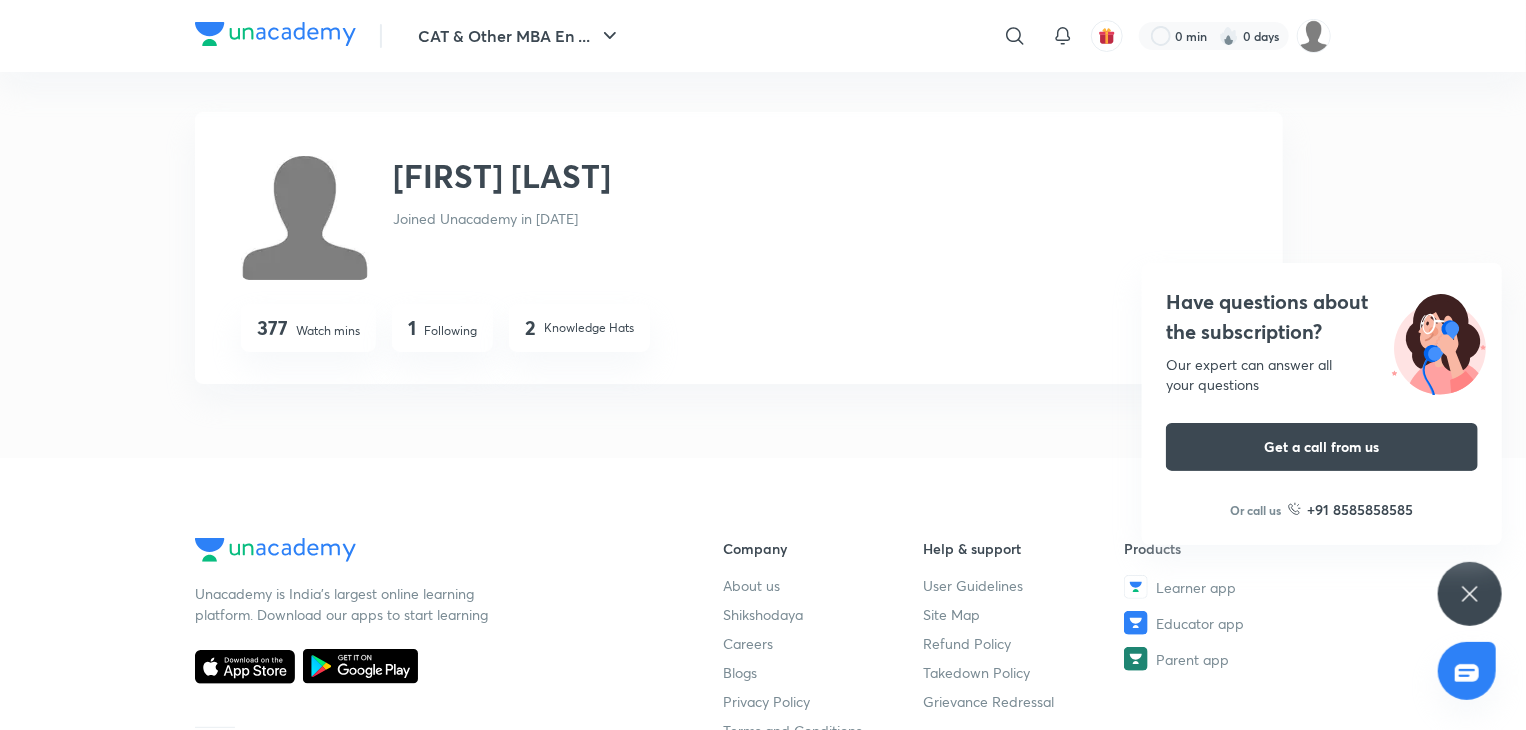 click on "CAT & Other MBA En ... ​ 0 min 0 days" at bounding box center [763, 36] 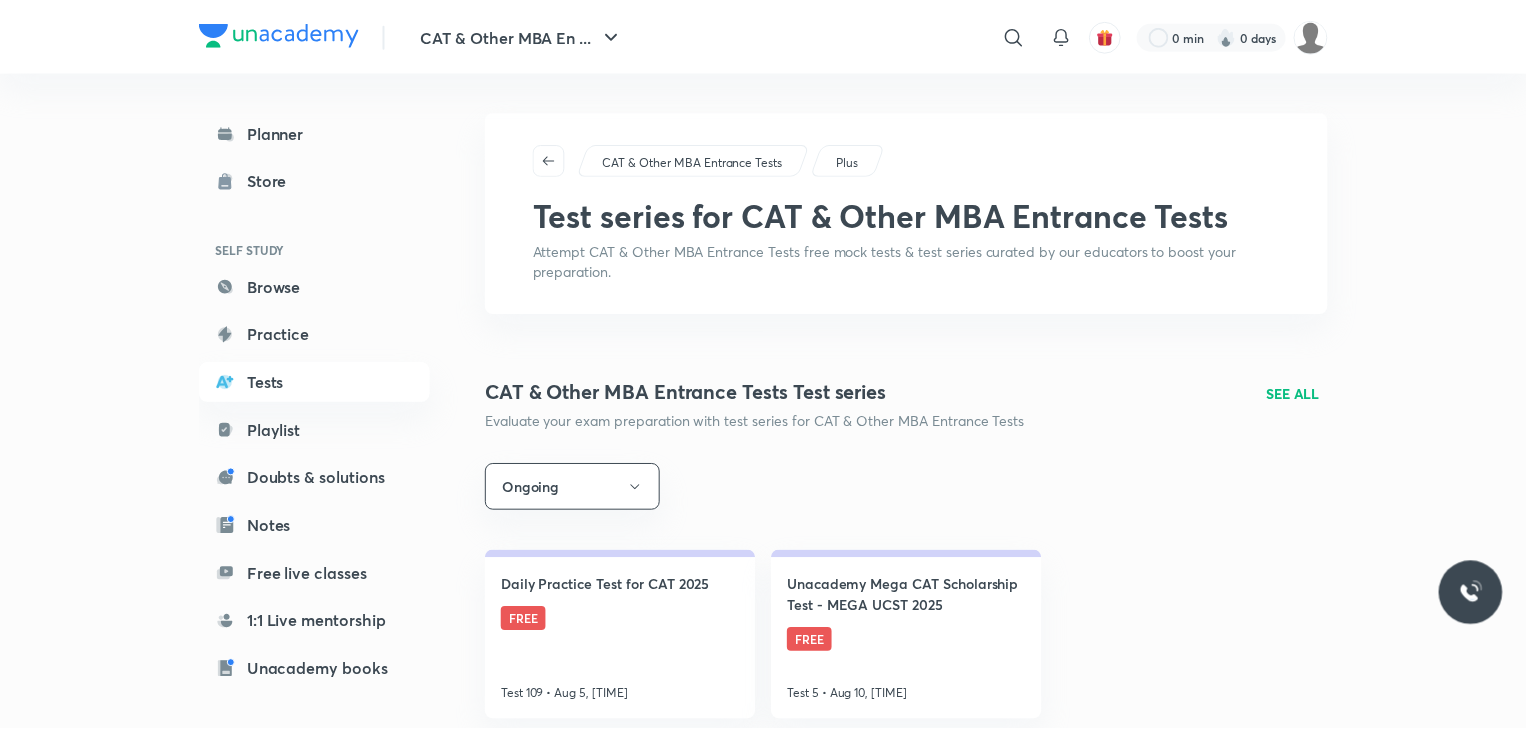 scroll, scrollTop: 0, scrollLeft: 0, axis: both 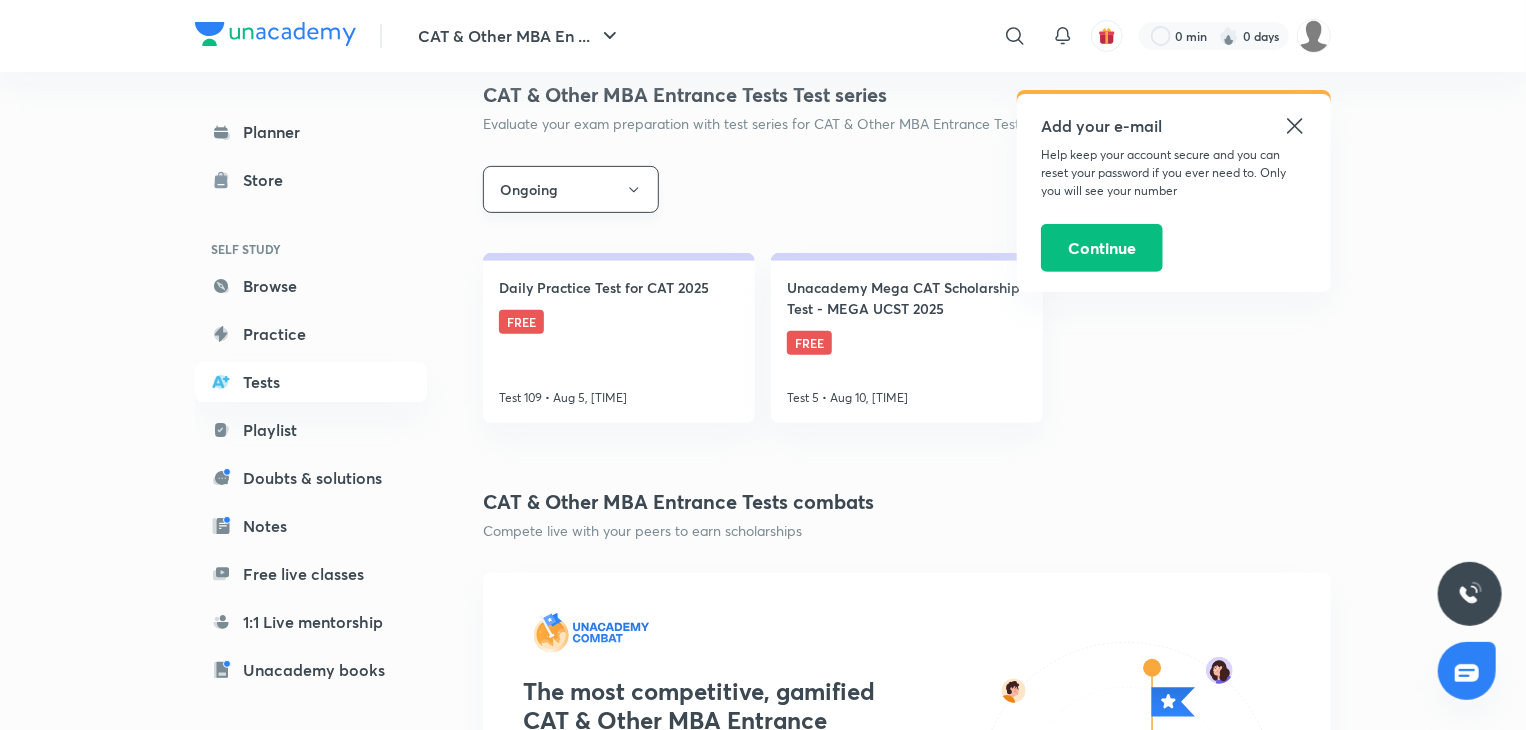 click on "Ongoing" at bounding box center (571, 189) 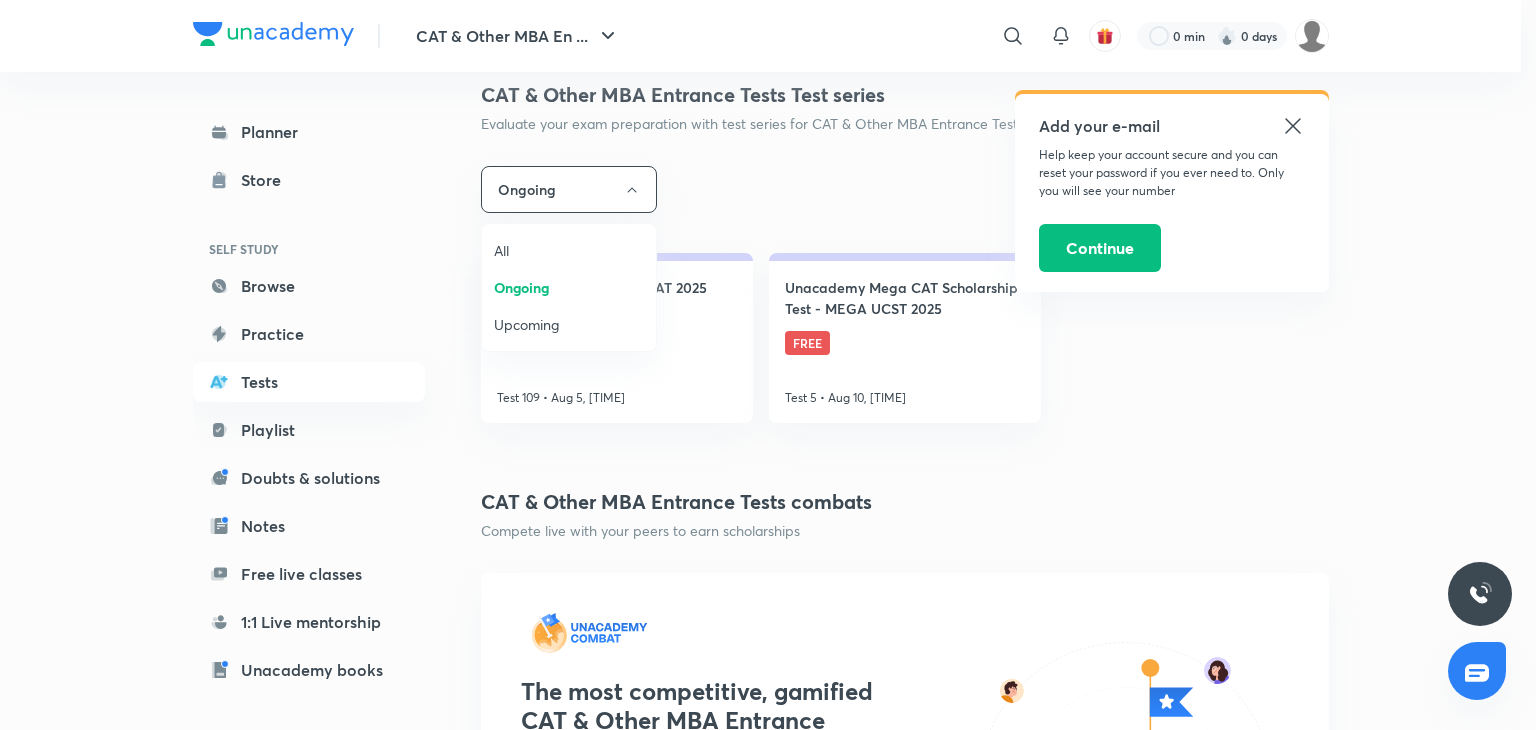 click on "All" at bounding box center (569, 250) 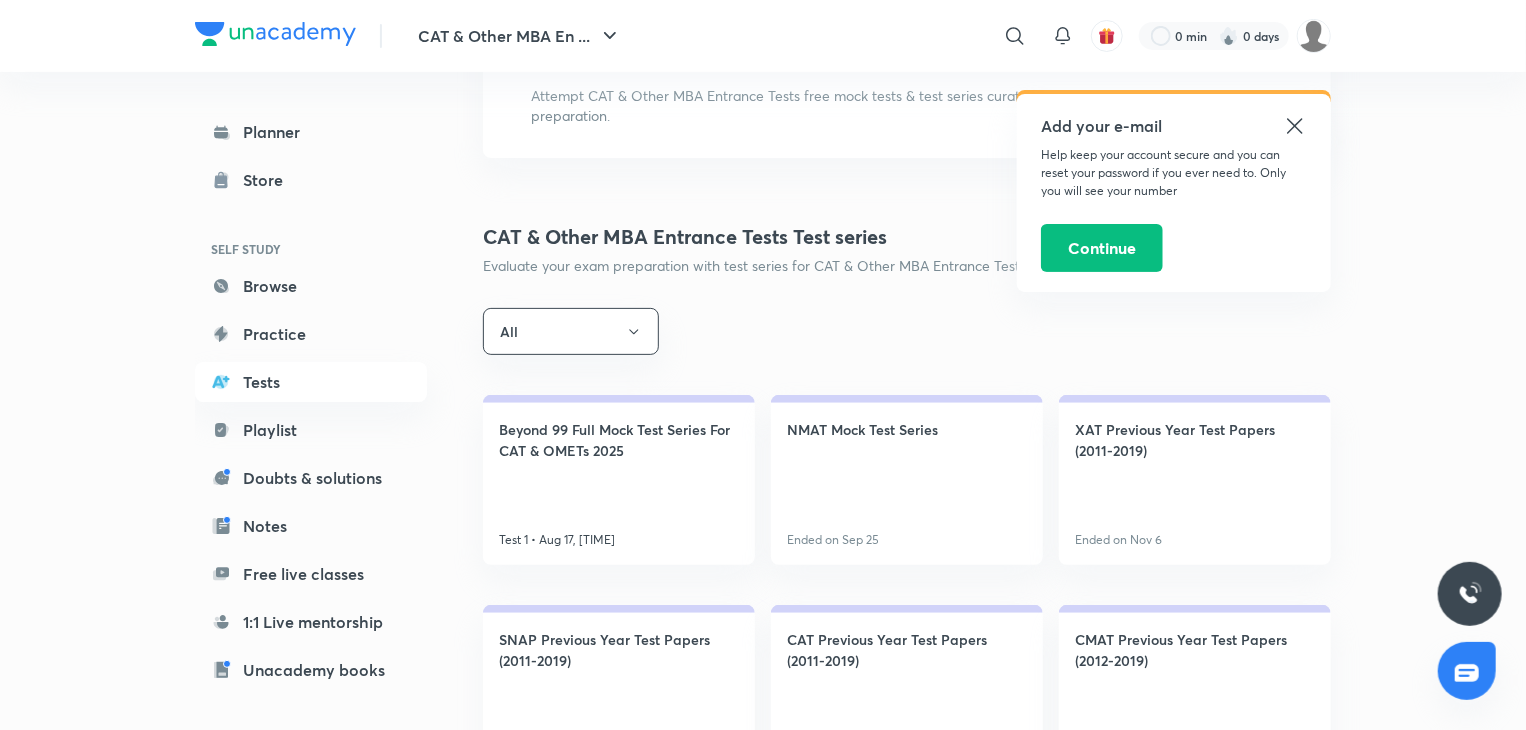 scroll, scrollTop: 192, scrollLeft: 0, axis: vertical 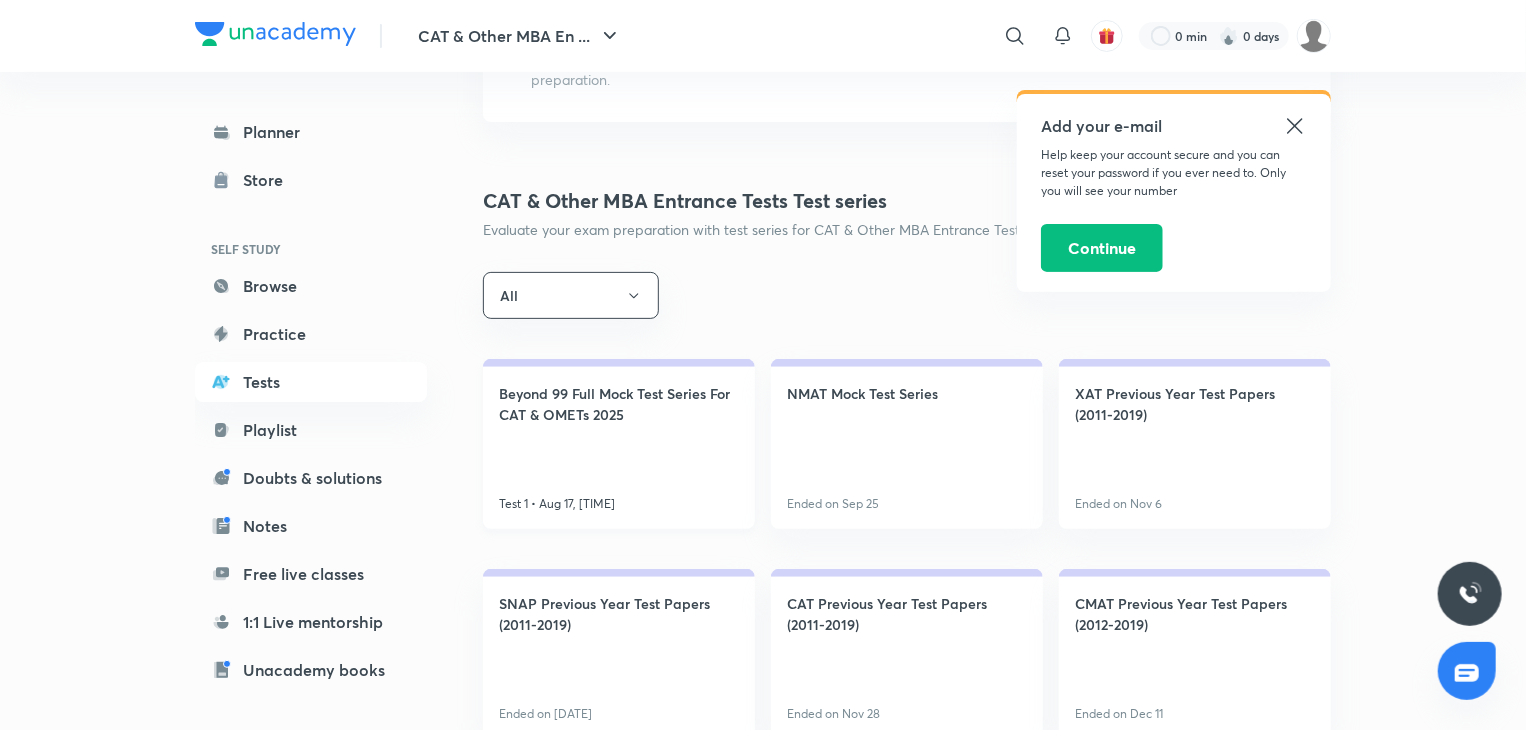 click on "Beyond 99 Full Mock Test Series For CAT & OMETs 2025" at bounding box center [619, 404] 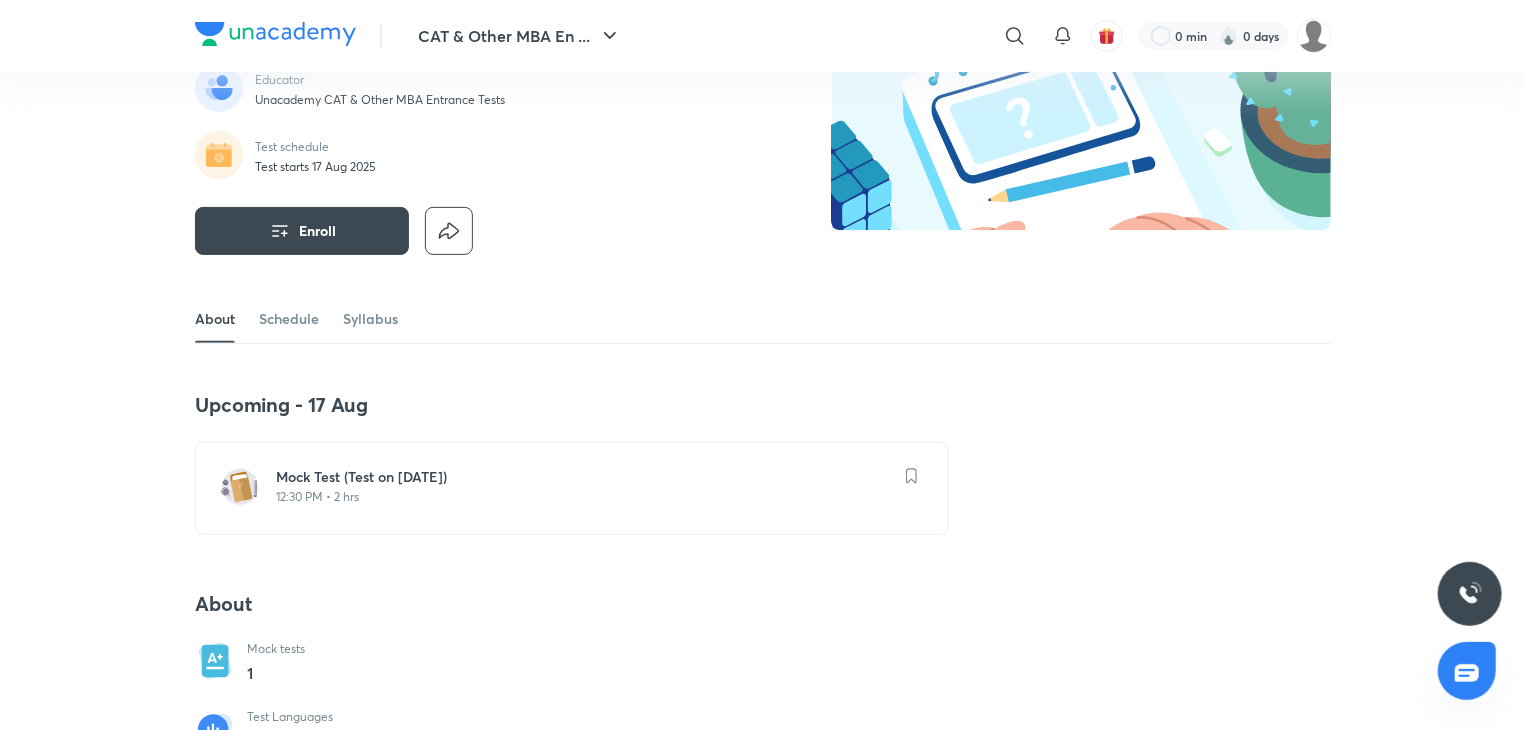 scroll, scrollTop: 170, scrollLeft: 0, axis: vertical 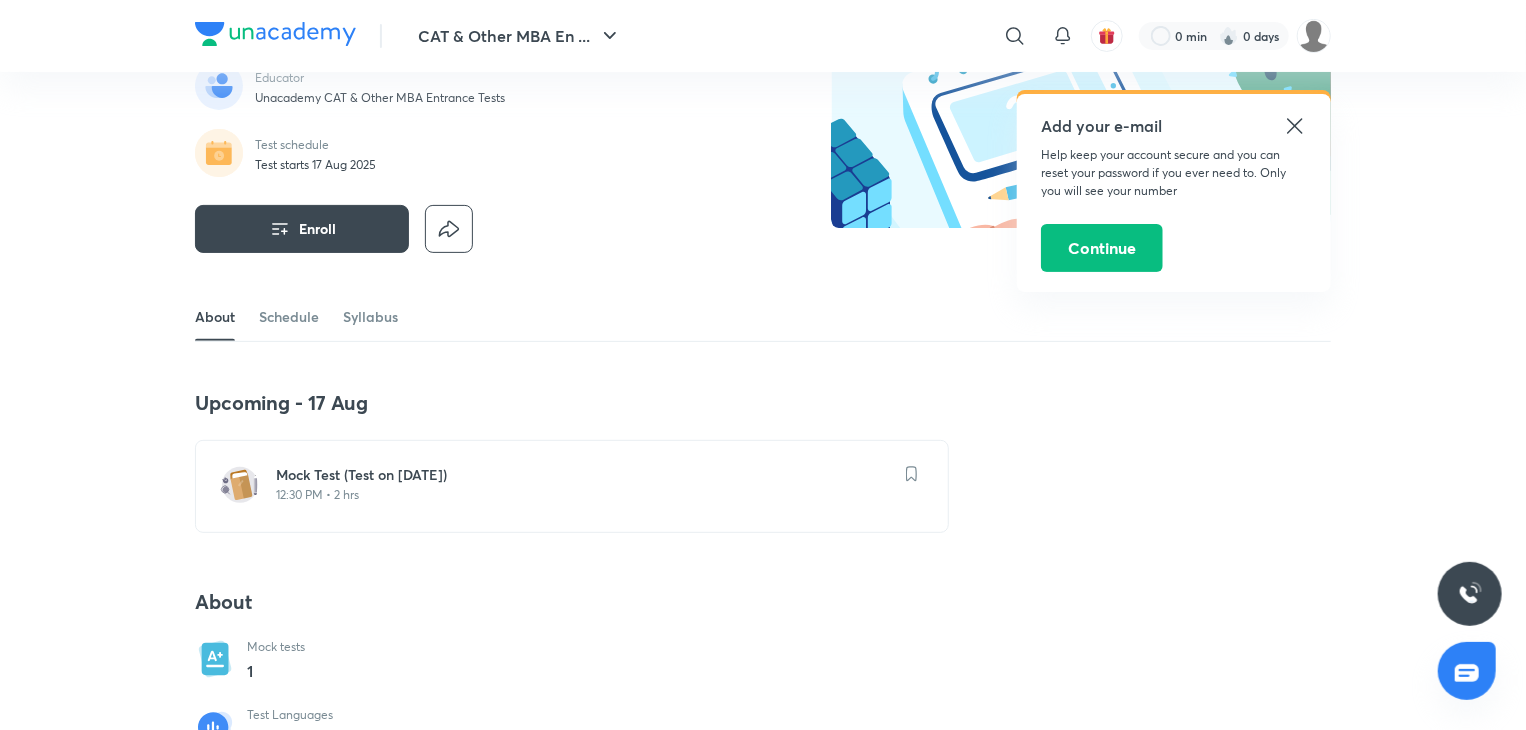 click on "Mock Test (Test on [DATE]) [TIME] • 2 hrs" at bounding box center (572, 486) 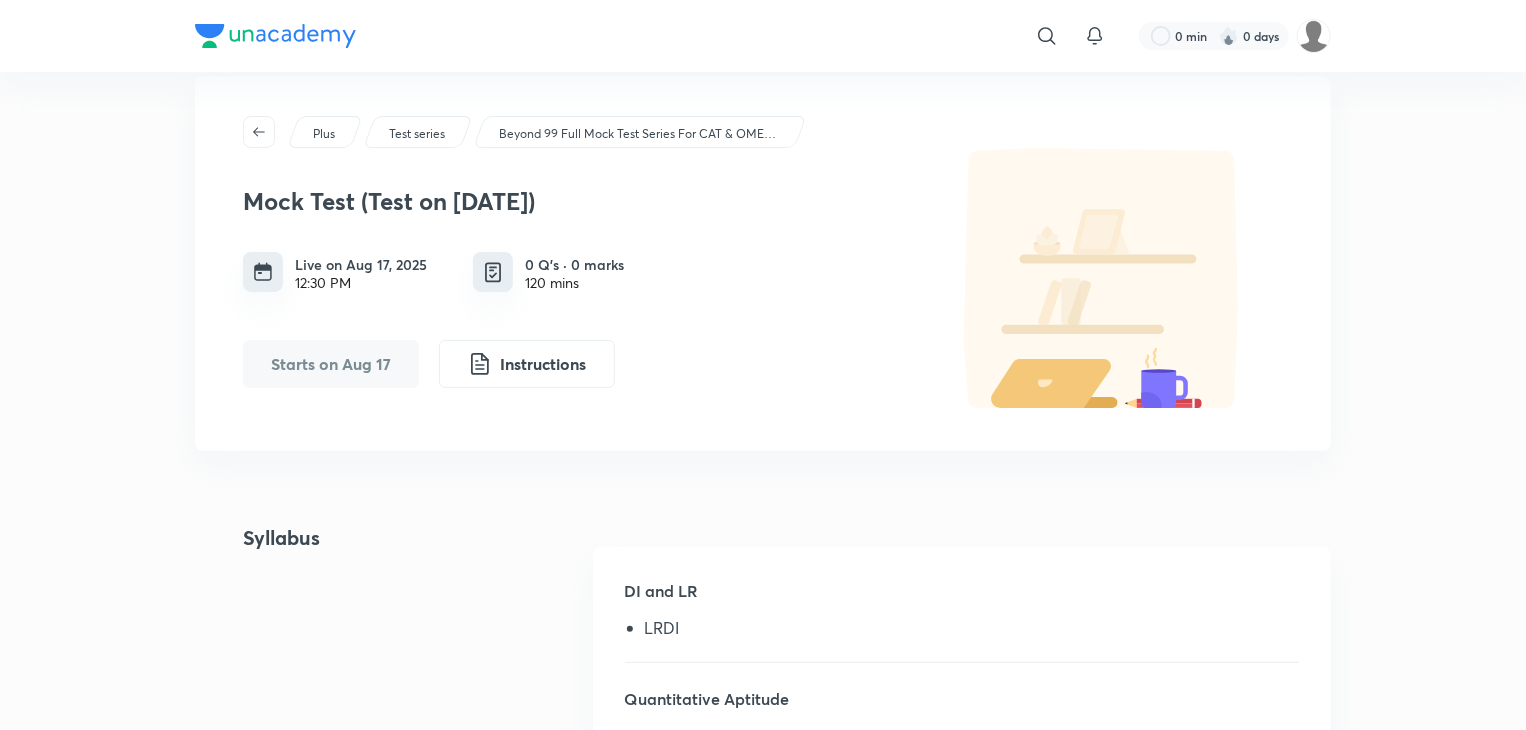 scroll, scrollTop: 35, scrollLeft: 0, axis: vertical 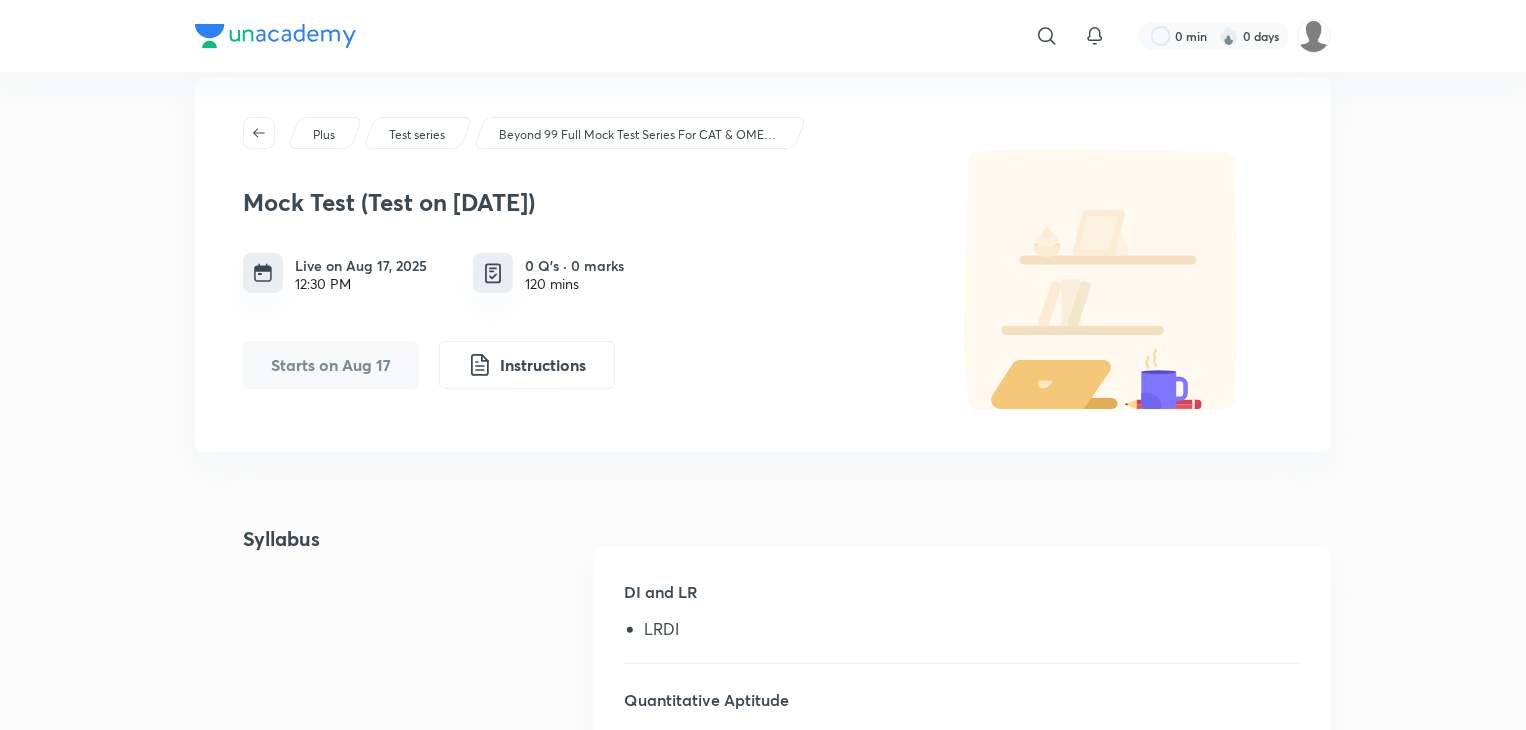 click on "Plus Test series Beyond 99 Full Mock Test Series For CAT & OMETs 2025 Mock Test (Test on [DATE]) Live on Aug 17, 2025 [TIME] 0 Q’s · 0 marks 120 mins Starts on Aug 17 Instructions" at bounding box center (763, 264) 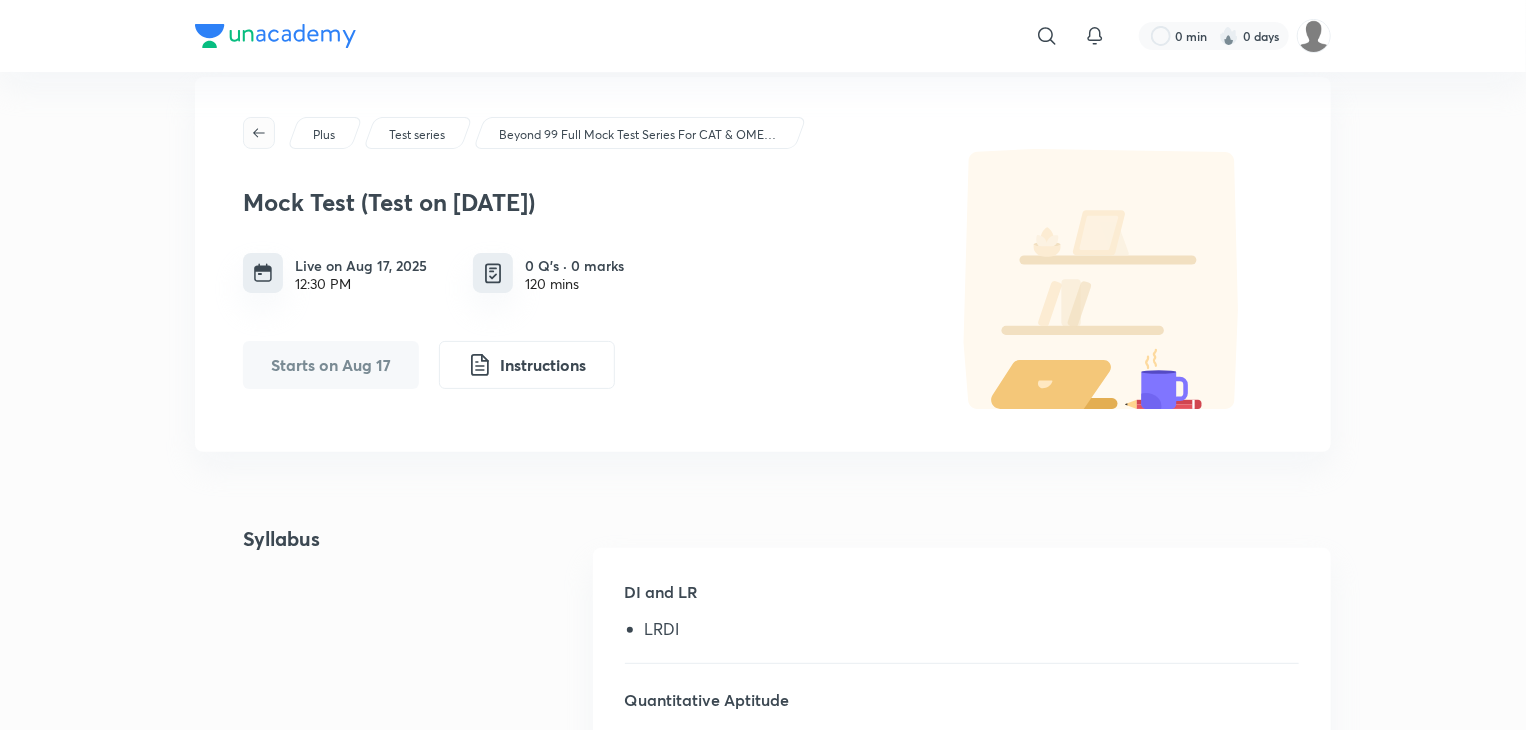click 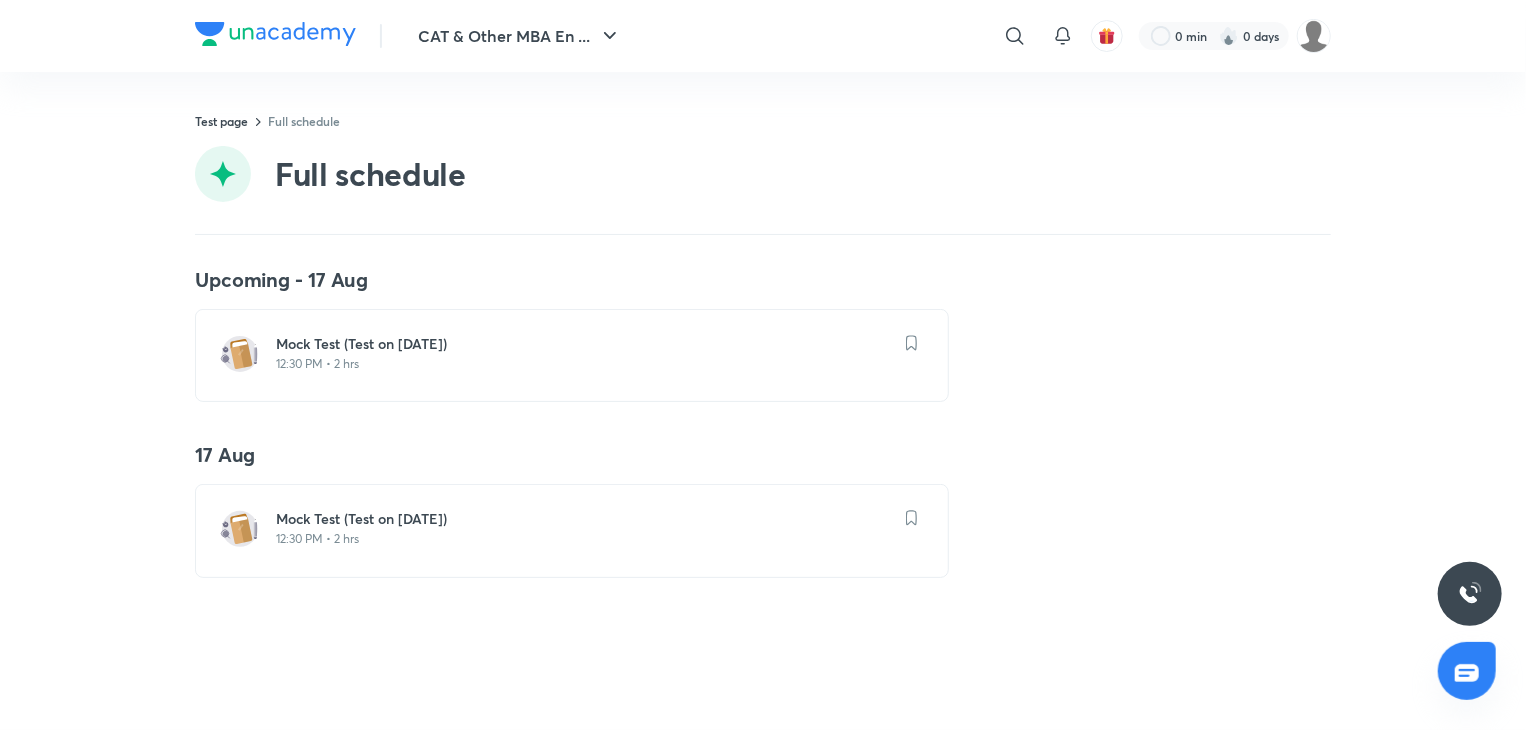 scroll, scrollTop: 0, scrollLeft: 0, axis: both 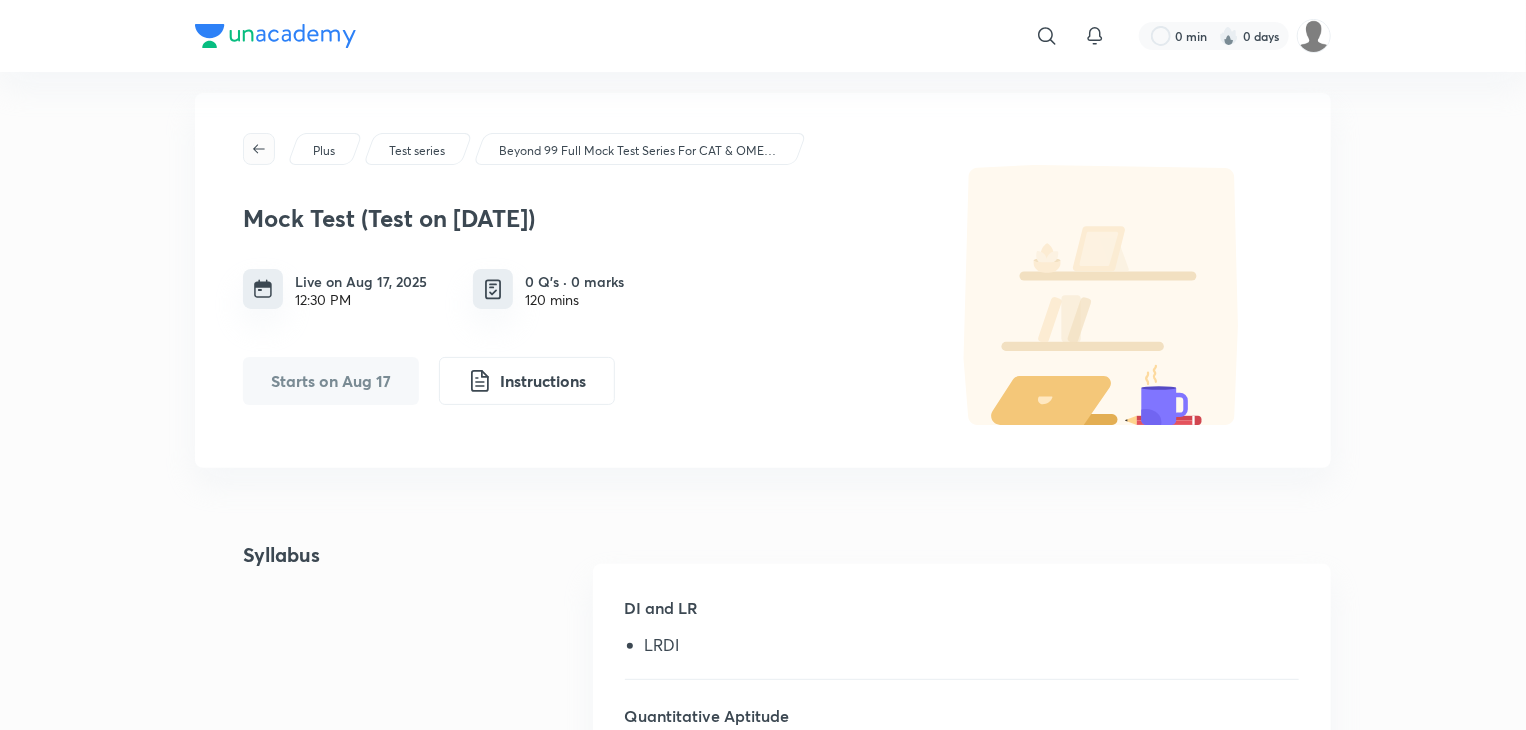 click at bounding box center (259, 149) 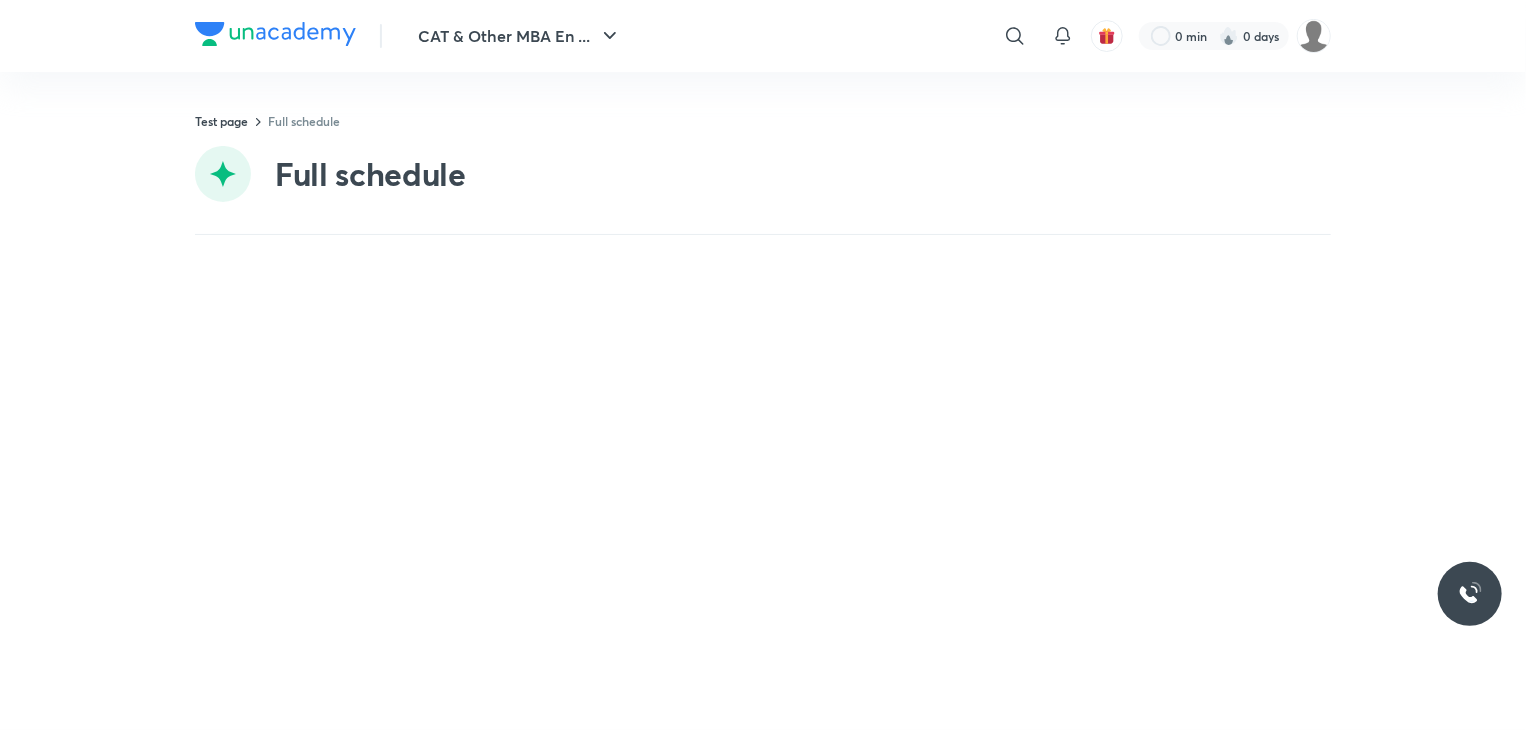 scroll, scrollTop: 0, scrollLeft: 0, axis: both 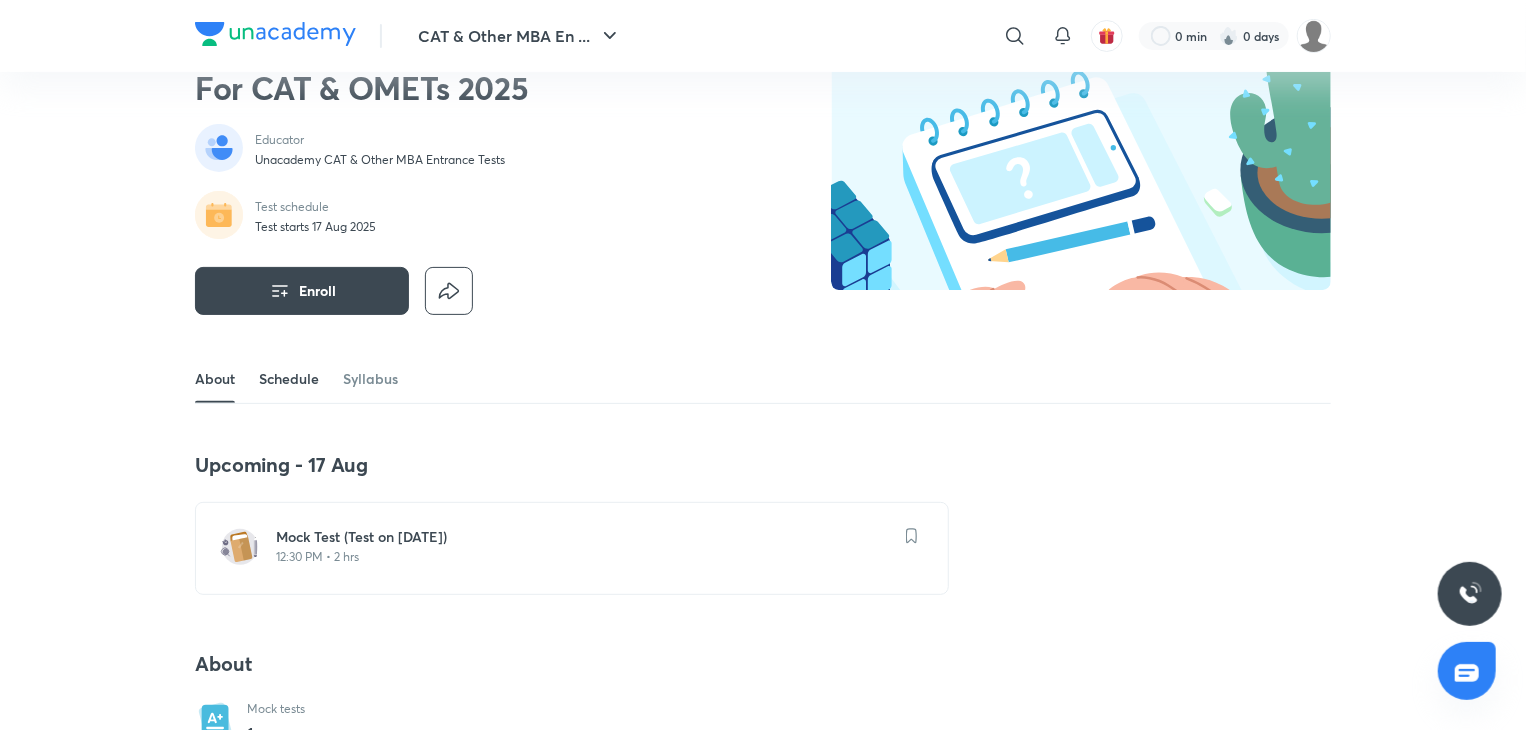 click on "Schedule" at bounding box center [289, 379] 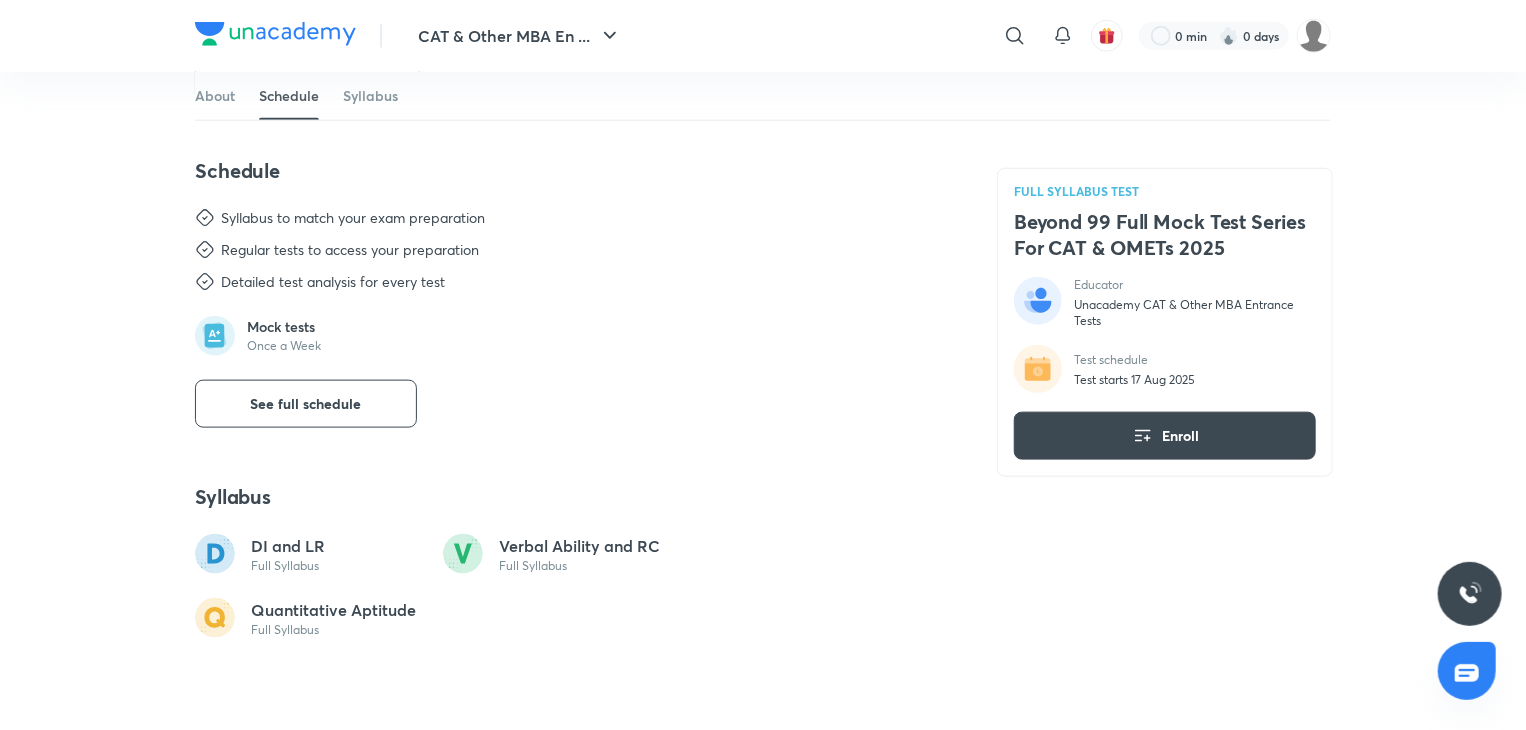 scroll, scrollTop: 1028, scrollLeft: 0, axis: vertical 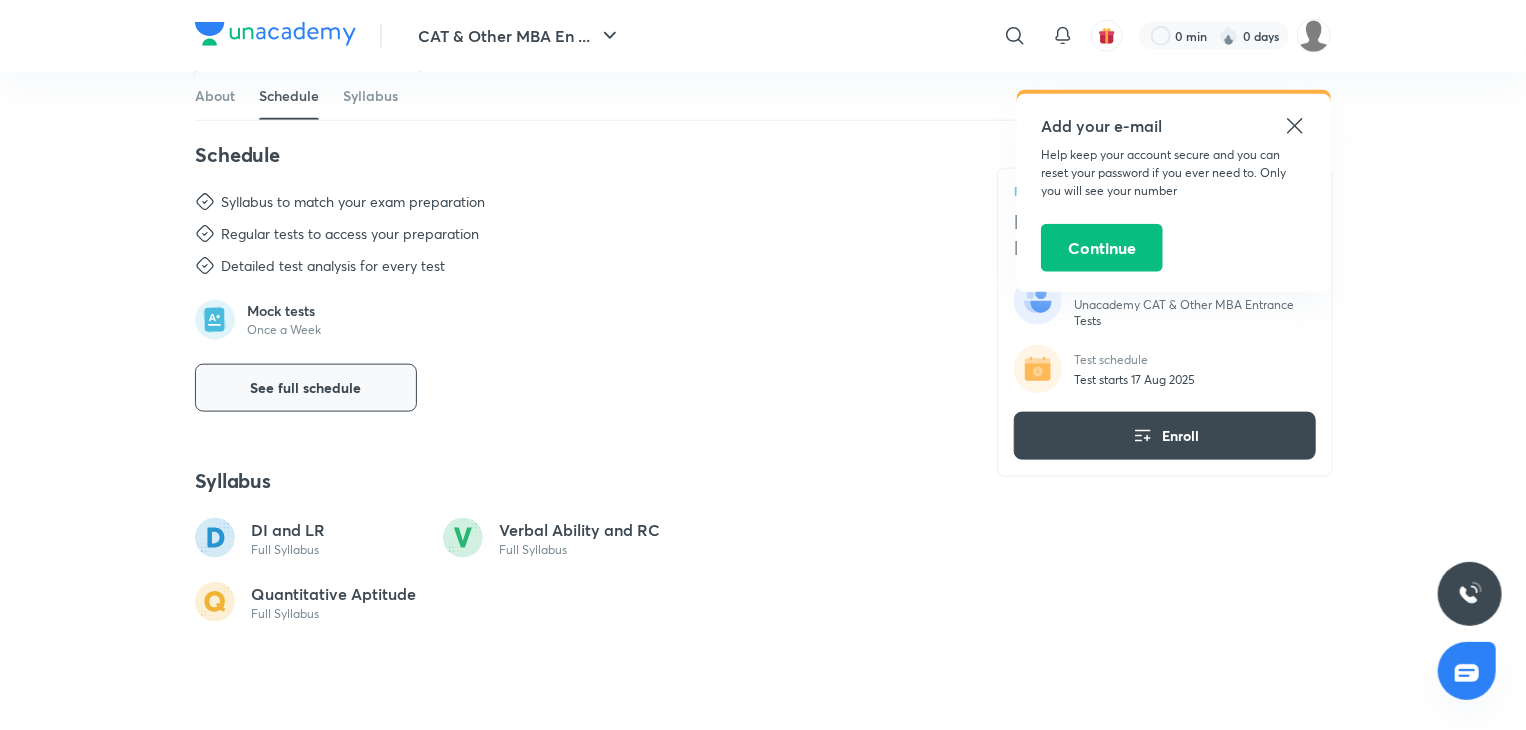 click on "See full schedule" at bounding box center [306, 388] 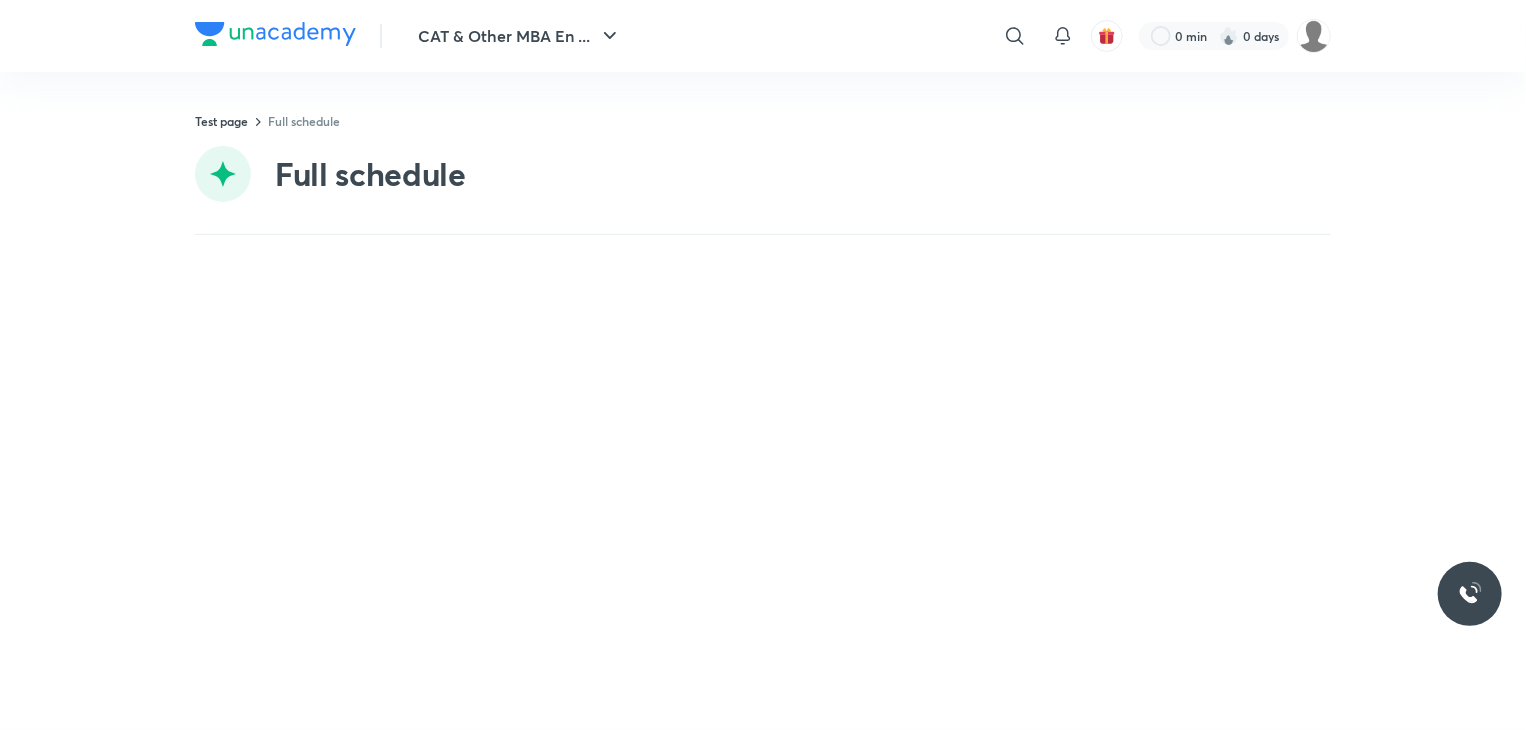 scroll, scrollTop: 0, scrollLeft: 0, axis: both 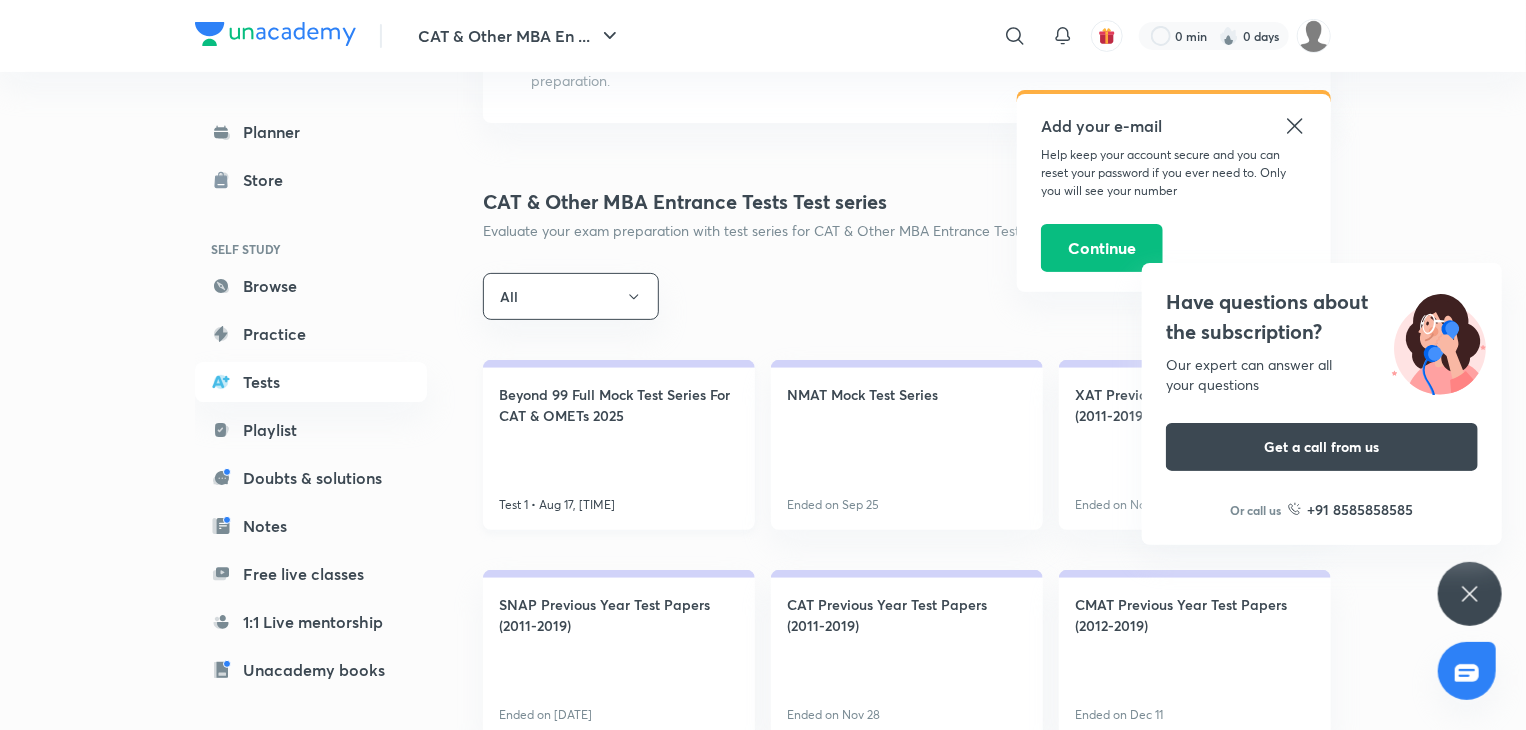 click on "Beyond 99 Full Mock Test Series For CAT & OMETs 2025 Test 1 • Aug 17, [TIME]" at bounding box center (619, 445) 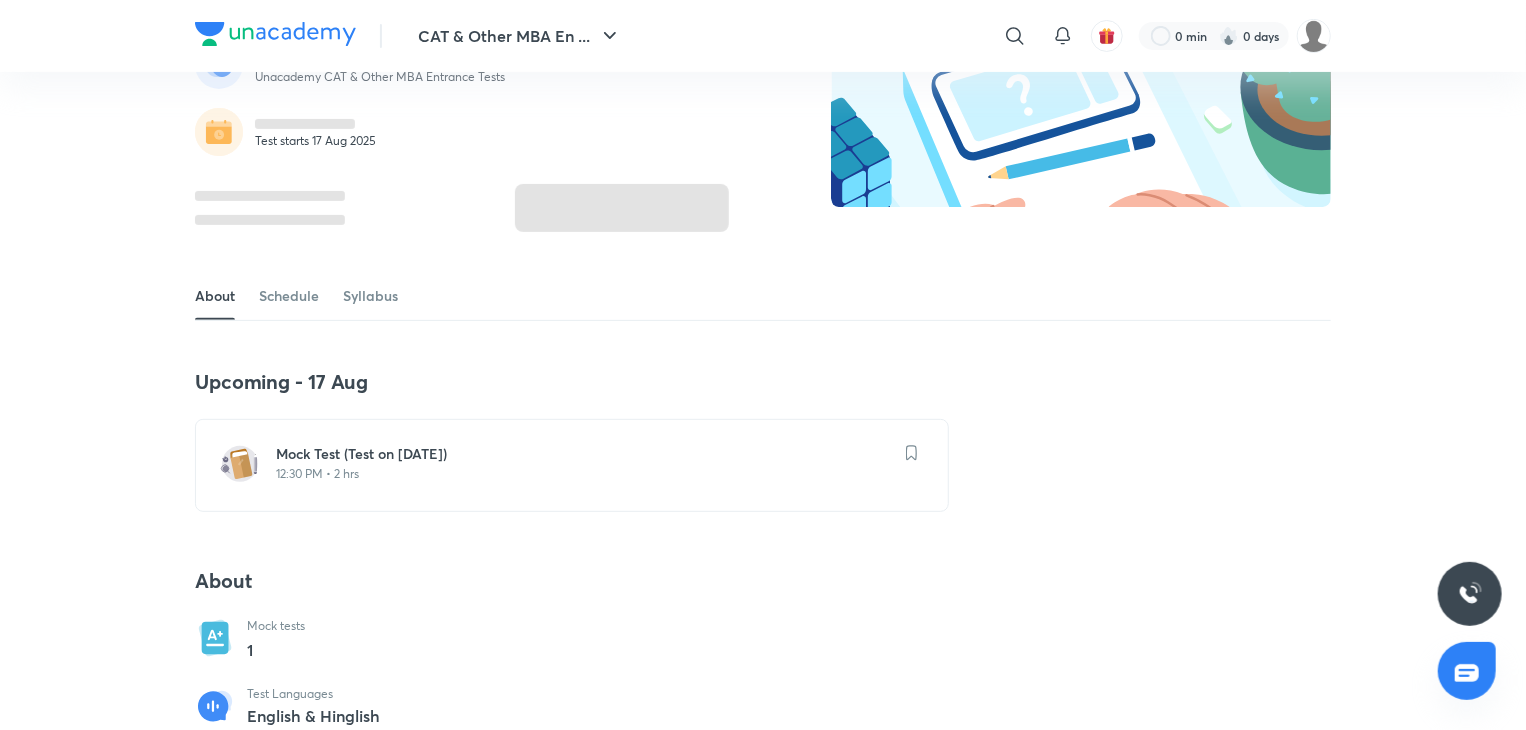 scroll, scrollTop: 0, scrollLeft: 0, axis: both 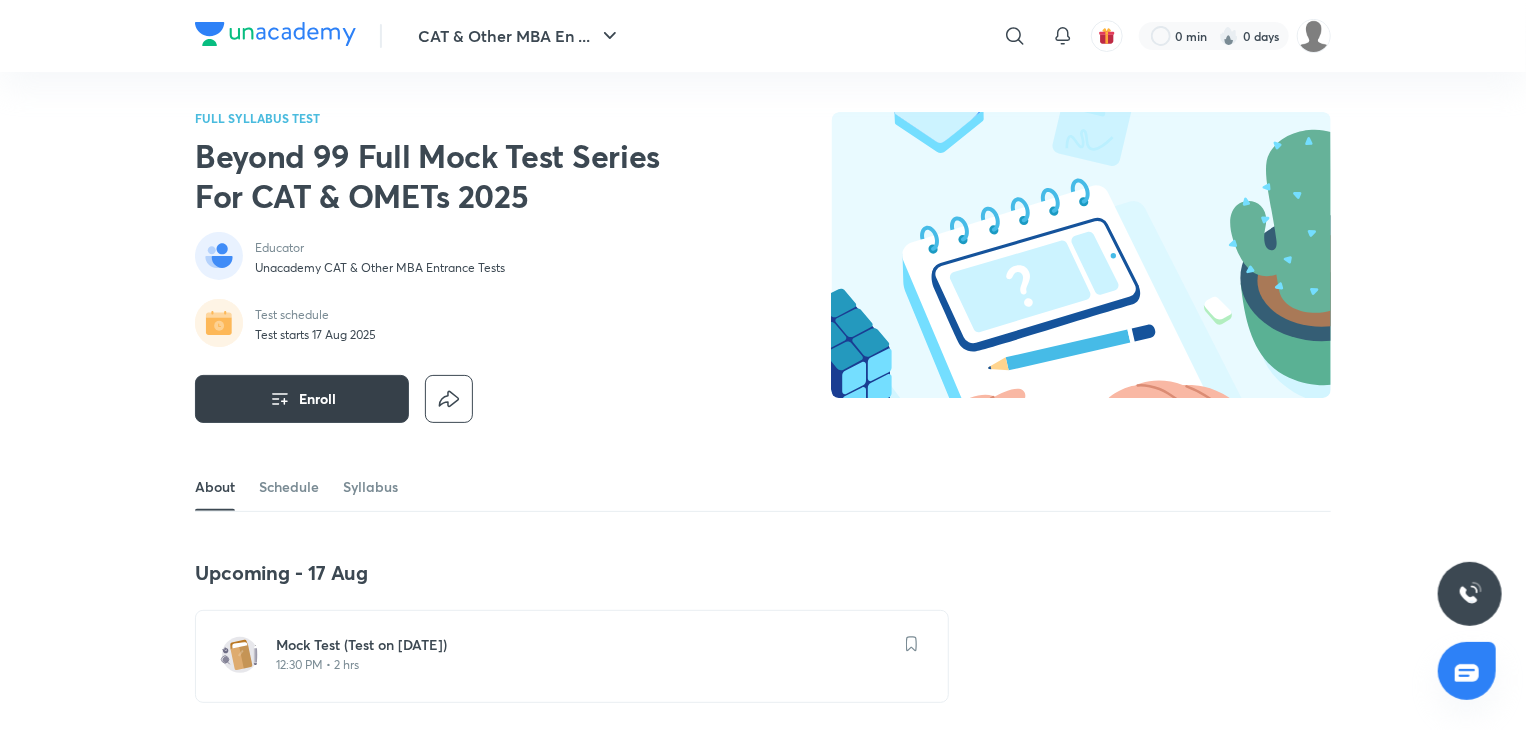 click on "Enroll" at bounding box center (317, 399) 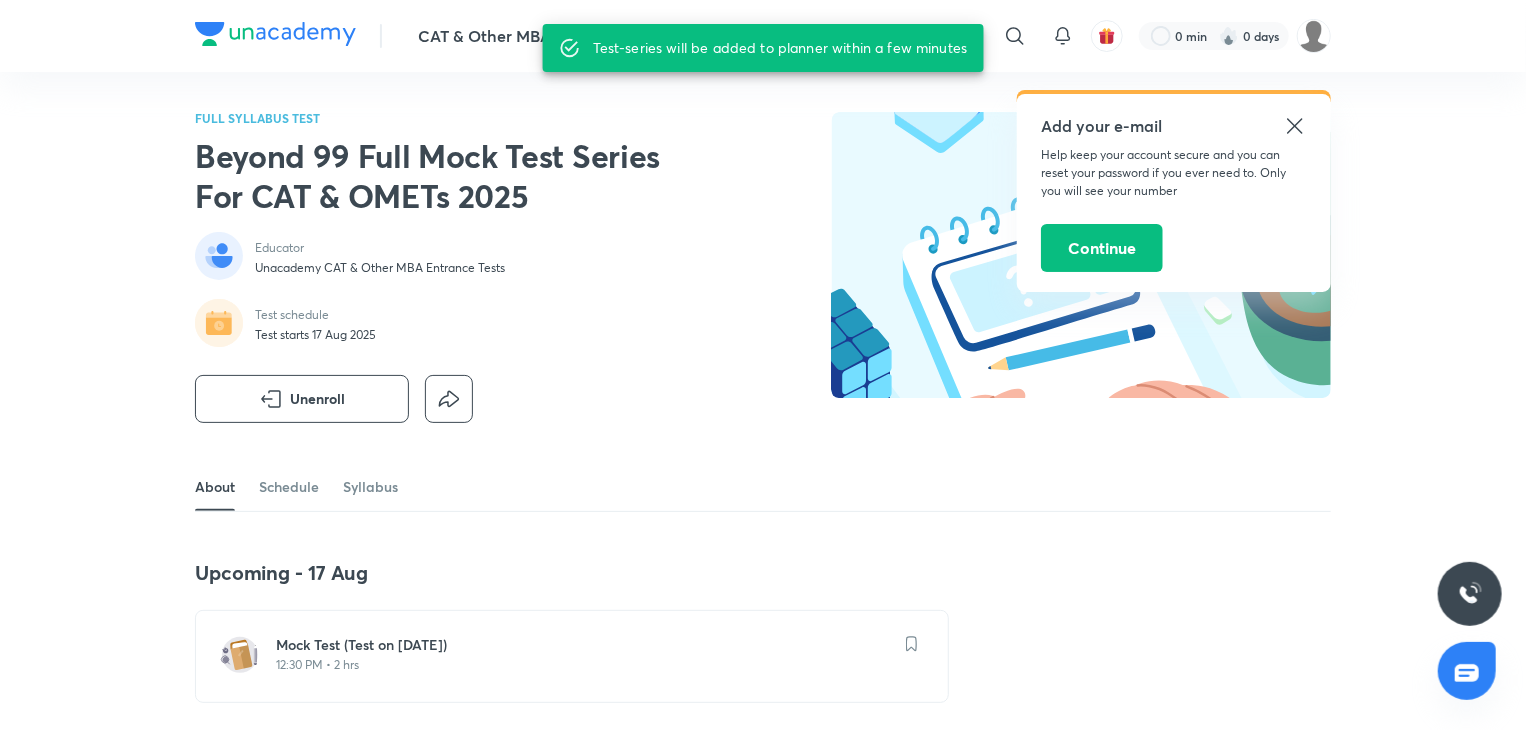 scroll, scrollTop: 248, scrollLeft: 0, axis: vertical 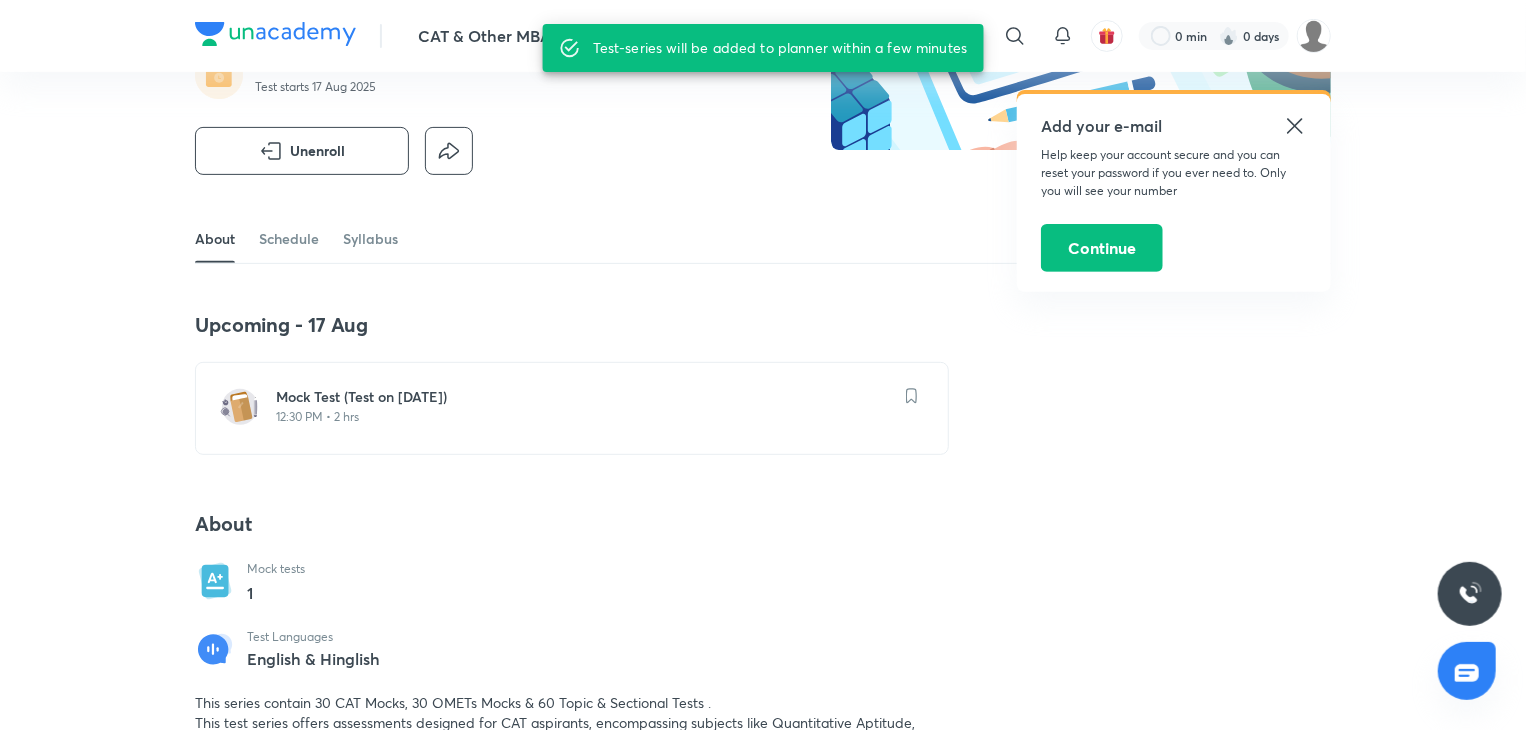 click on "Mock Test (Test on 03.08.2025) 12:30 PM • 2 hrs" at bounding box center [584, 408] 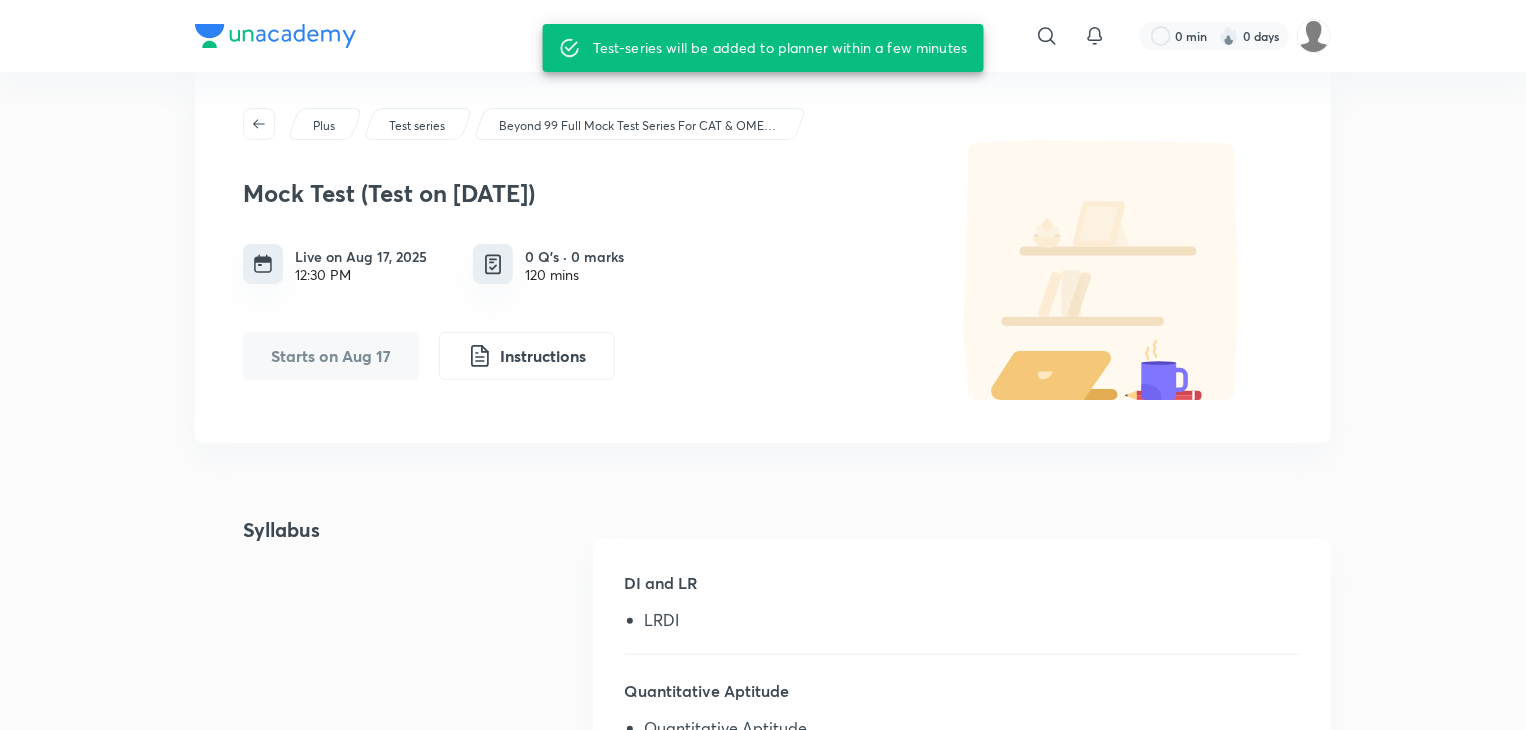 scroll, scrollTop: 0, scrollLeft: 0, axis: both 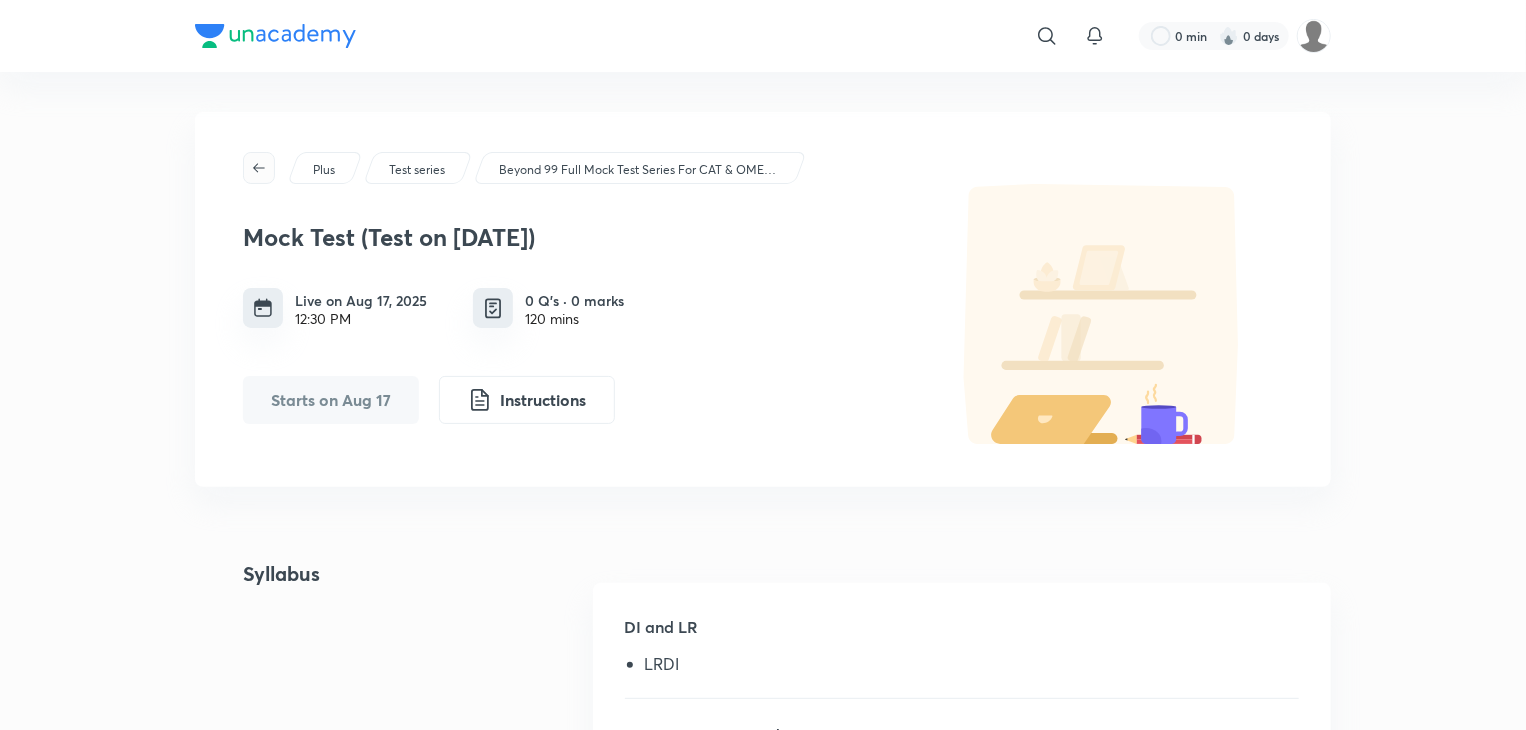click 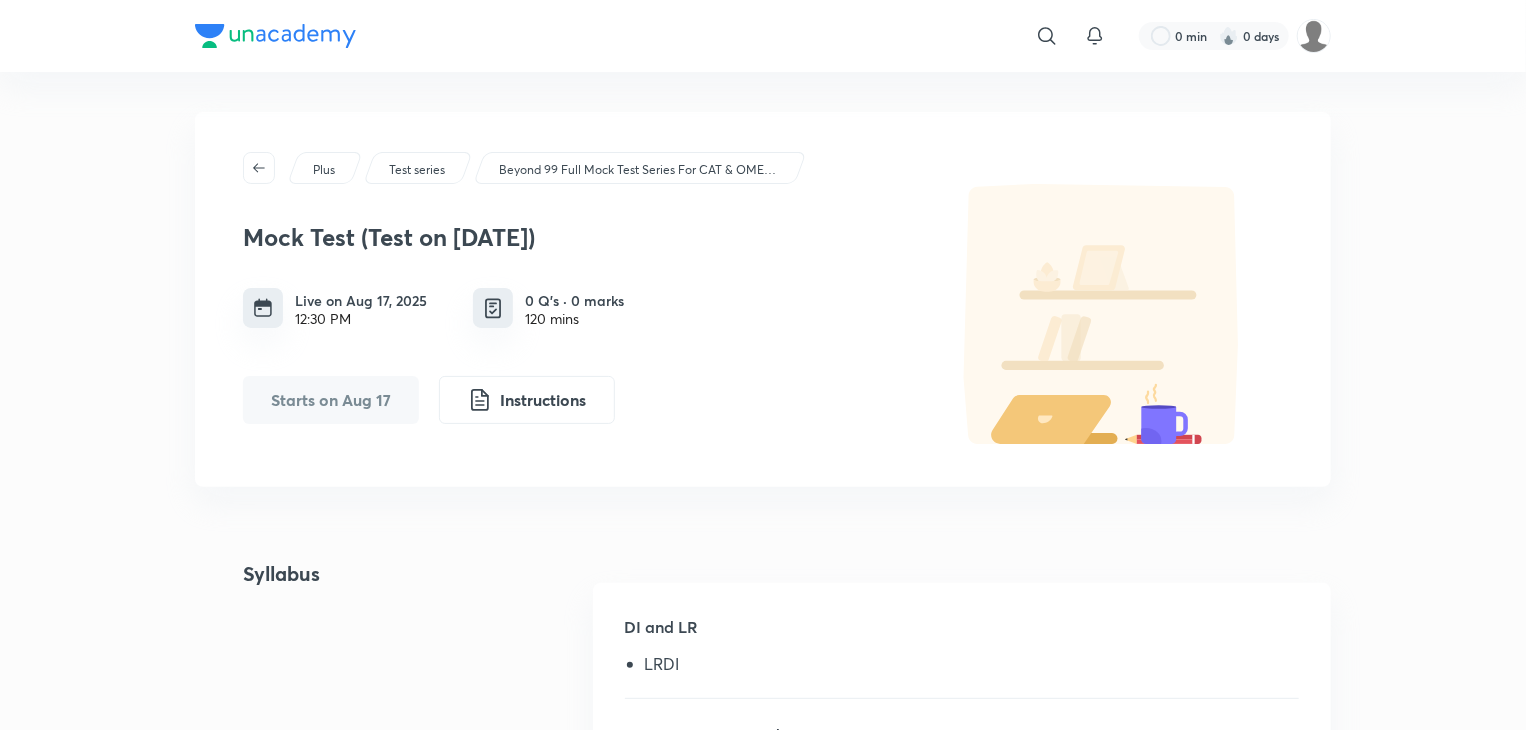 scroll, scrollTop: 0, scrollLeft: 0, axis: both 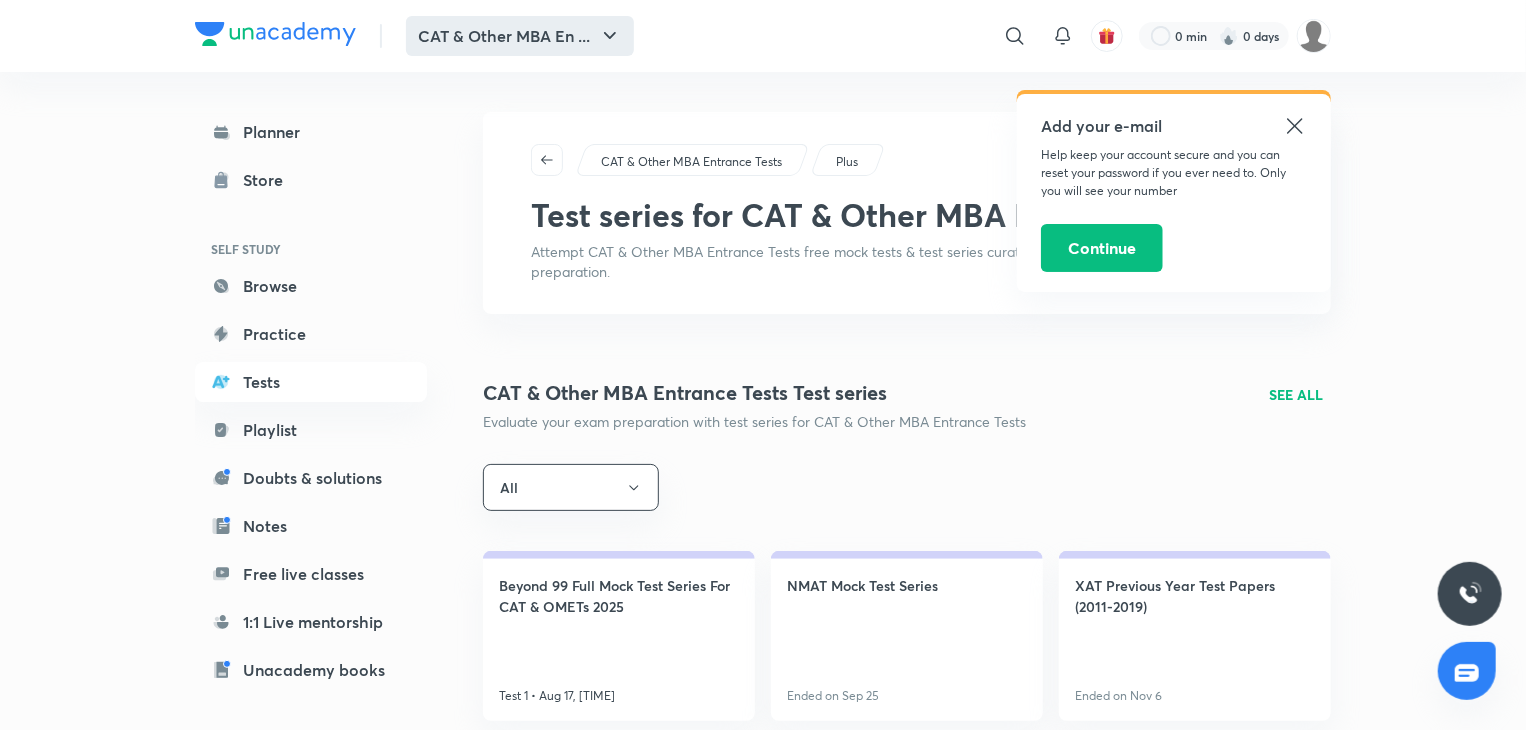 click on "CAT & Other MBA En ..." at bounding box center (520, 36) 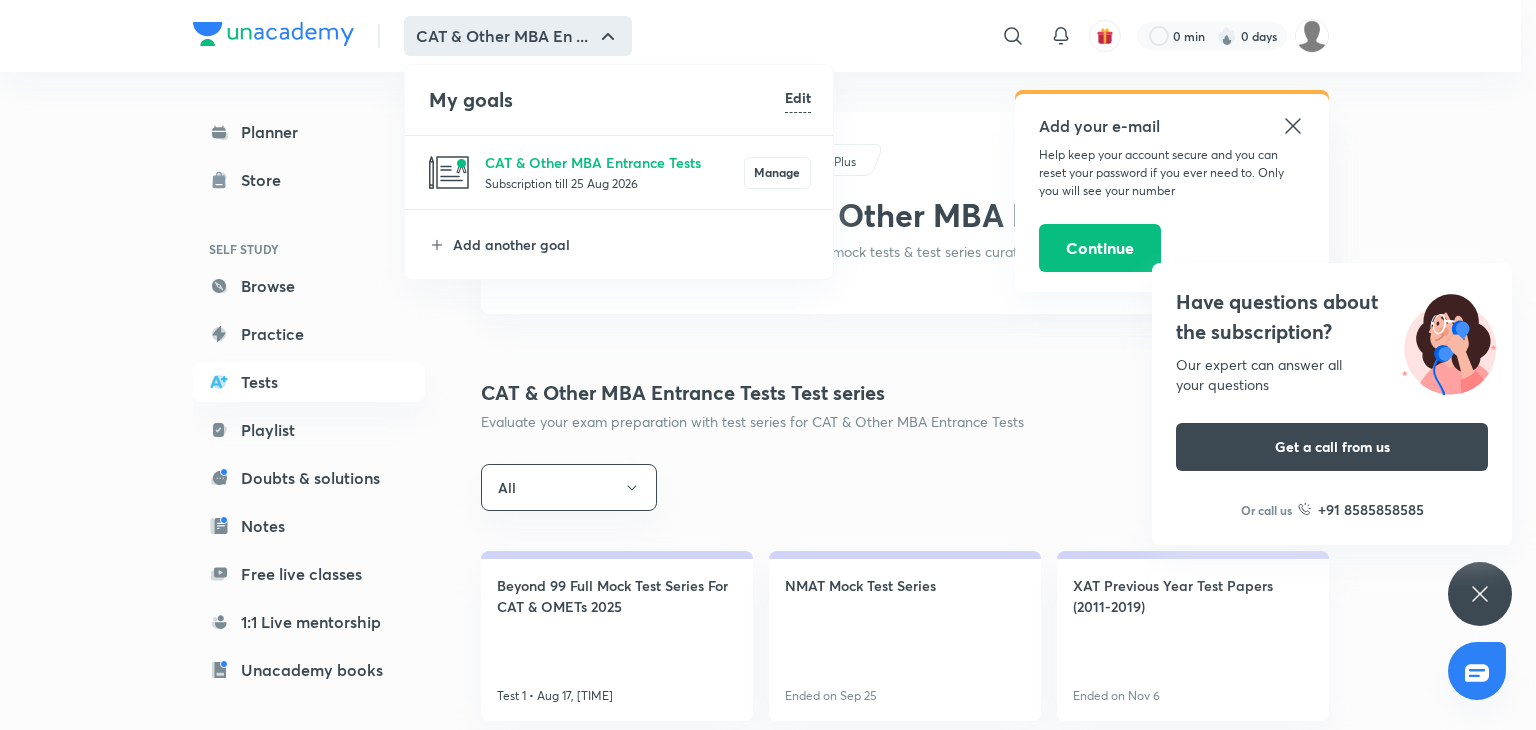click at bounding box center [768, 365] 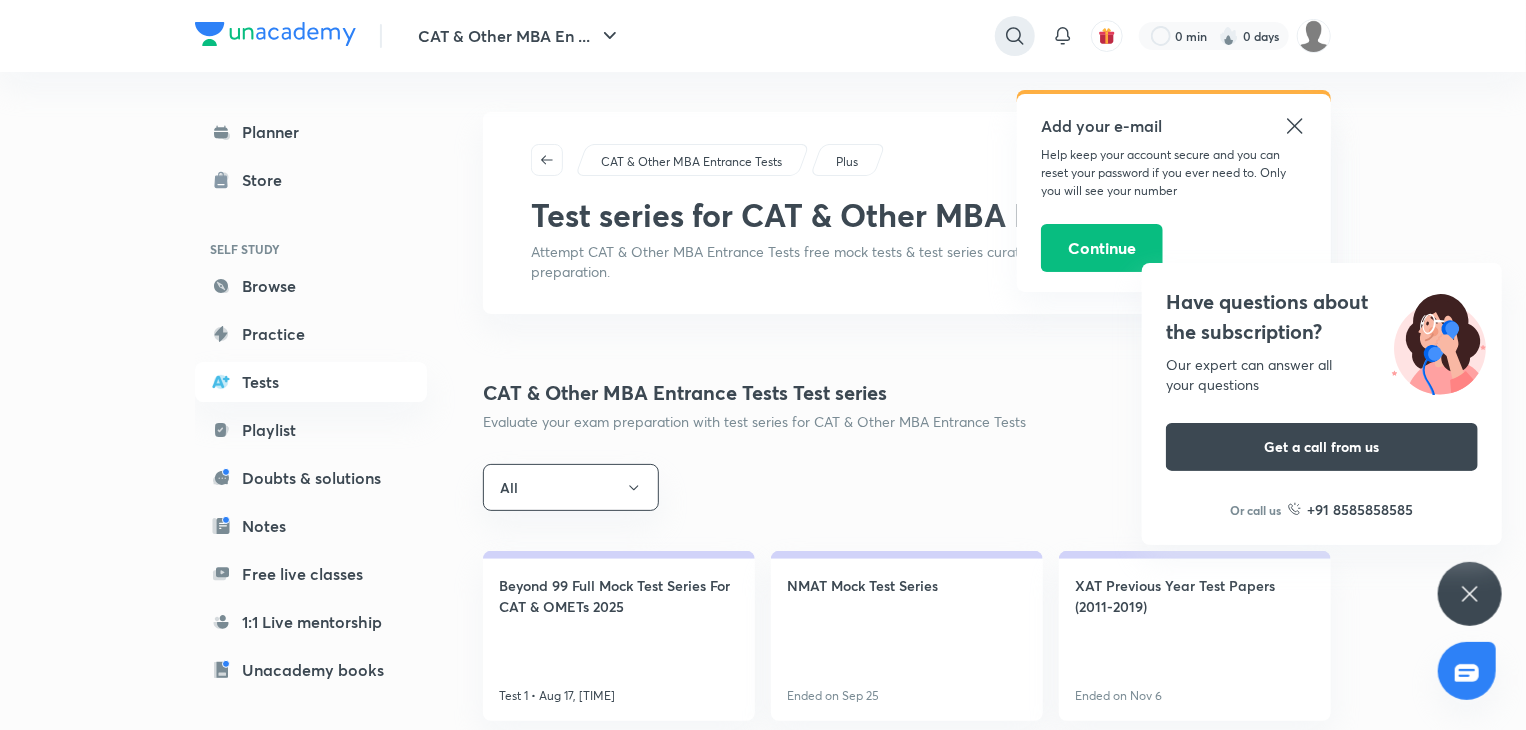 click 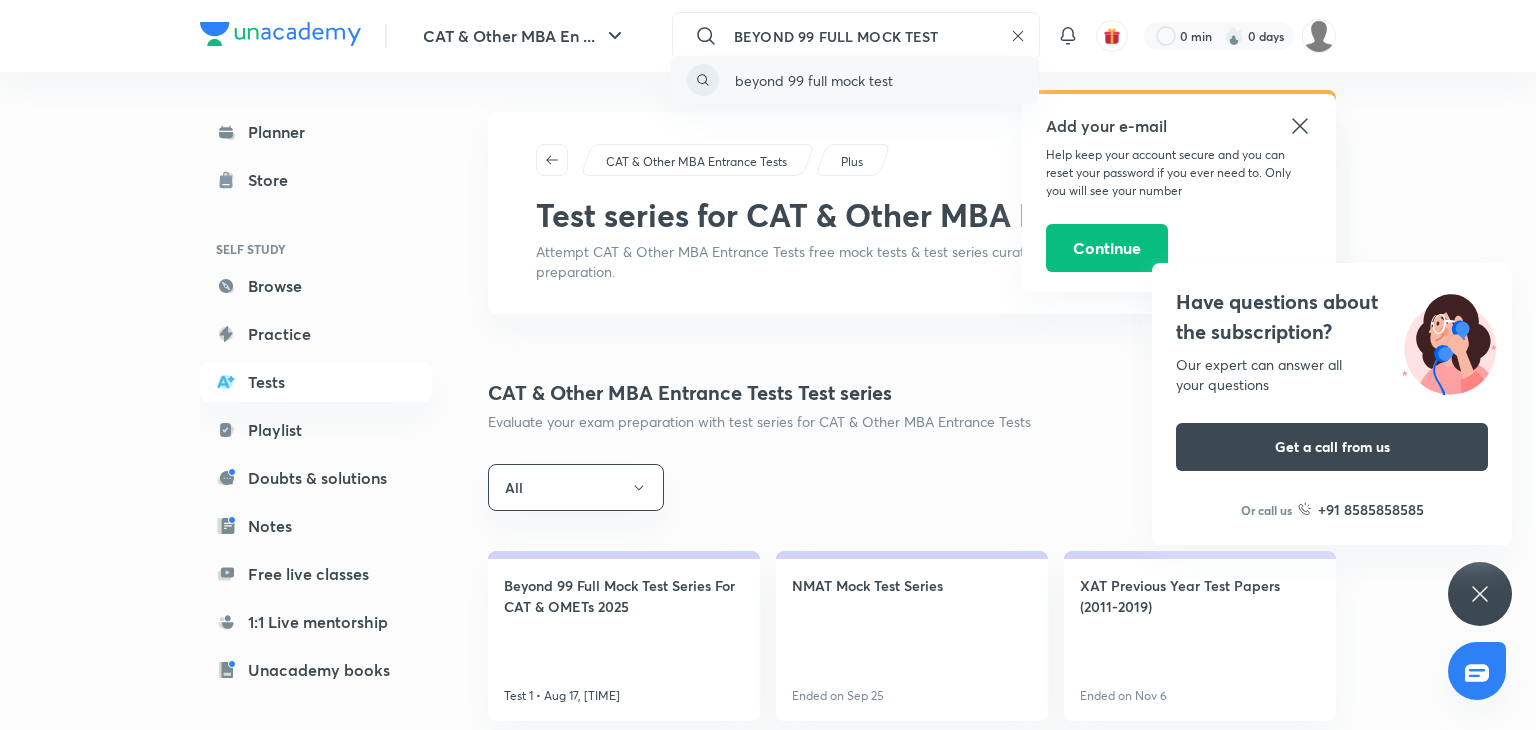type on "BEYOND 99 FULL MOCK TEST" 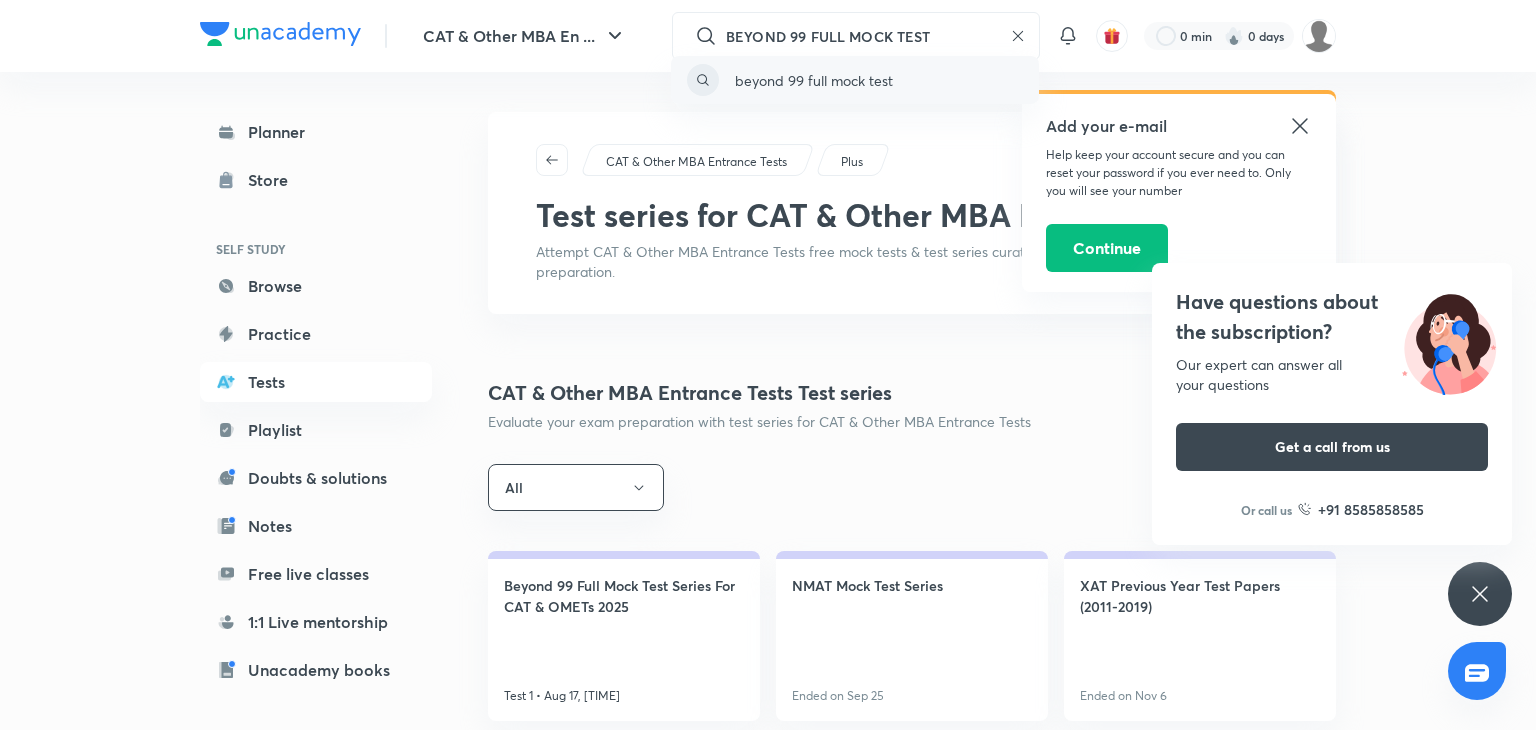 click on "beyond 99 full mock test" at bounding box center [814, 80] 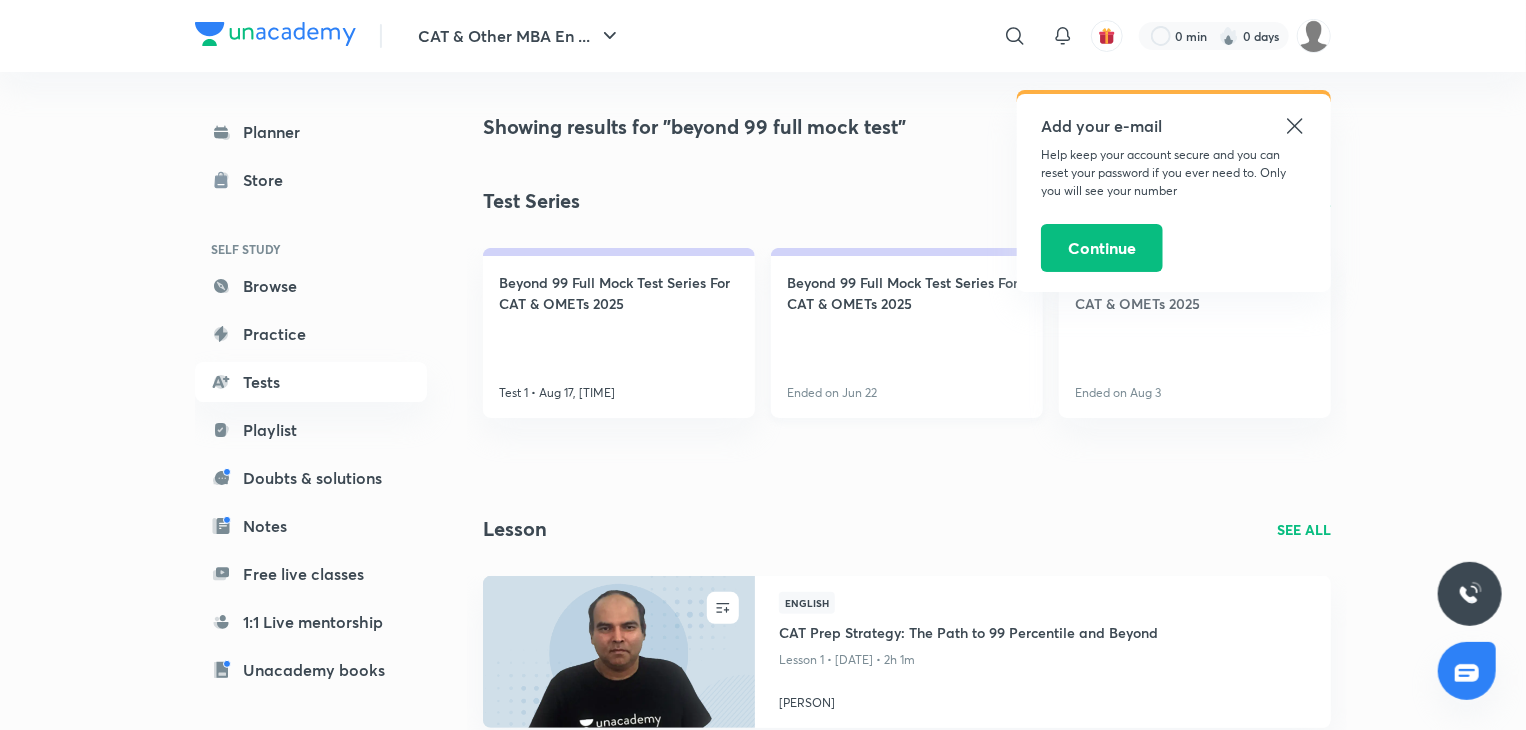 click on "Beyond 99 Full Mock Test Series For CAT & OMETs 2025 Ended on Jun 22" at bounding box center [907, 333] 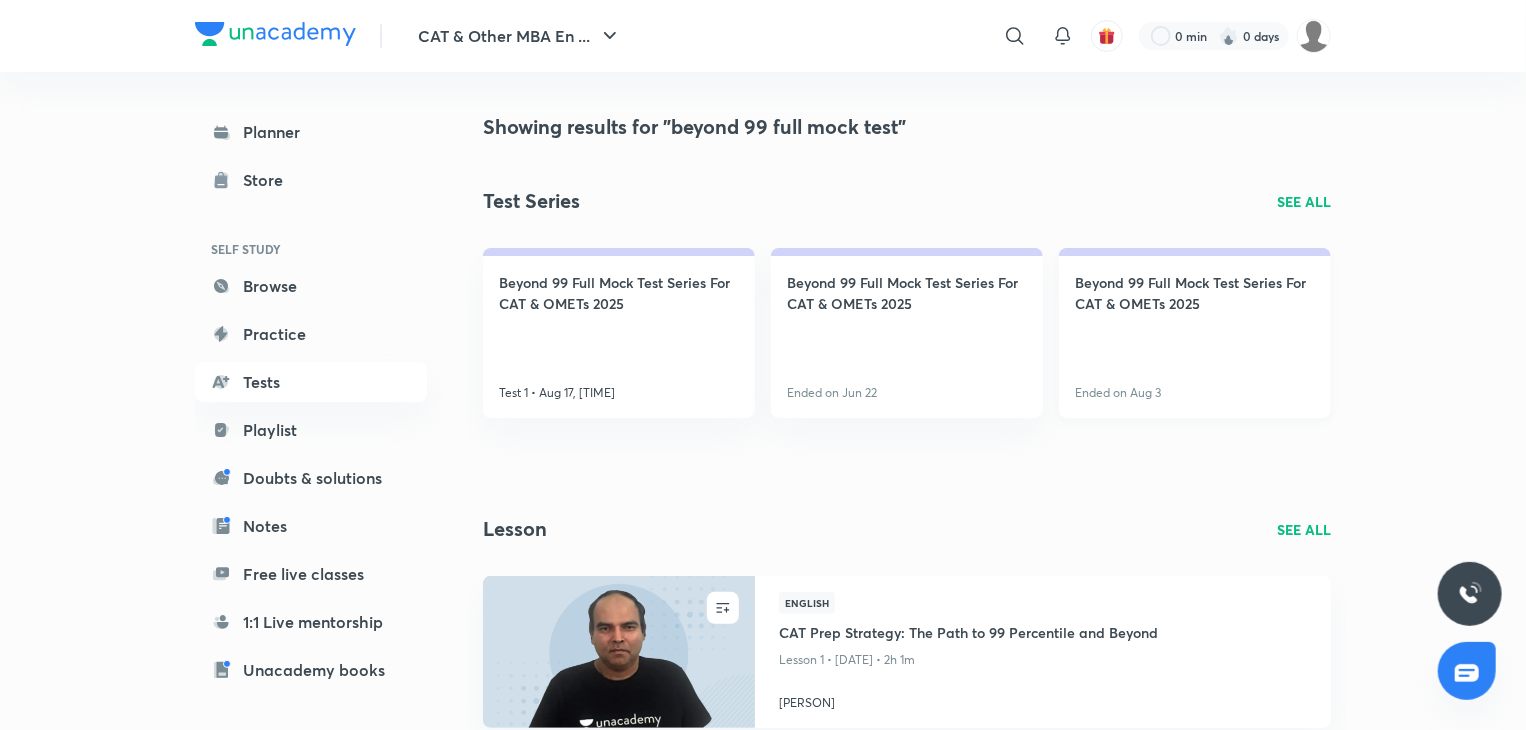 click on "Beyond 99 Full Mock Test Series For CAT & OMETs 2025 Ended on Aug 3" at bounding box center [1195, 333] 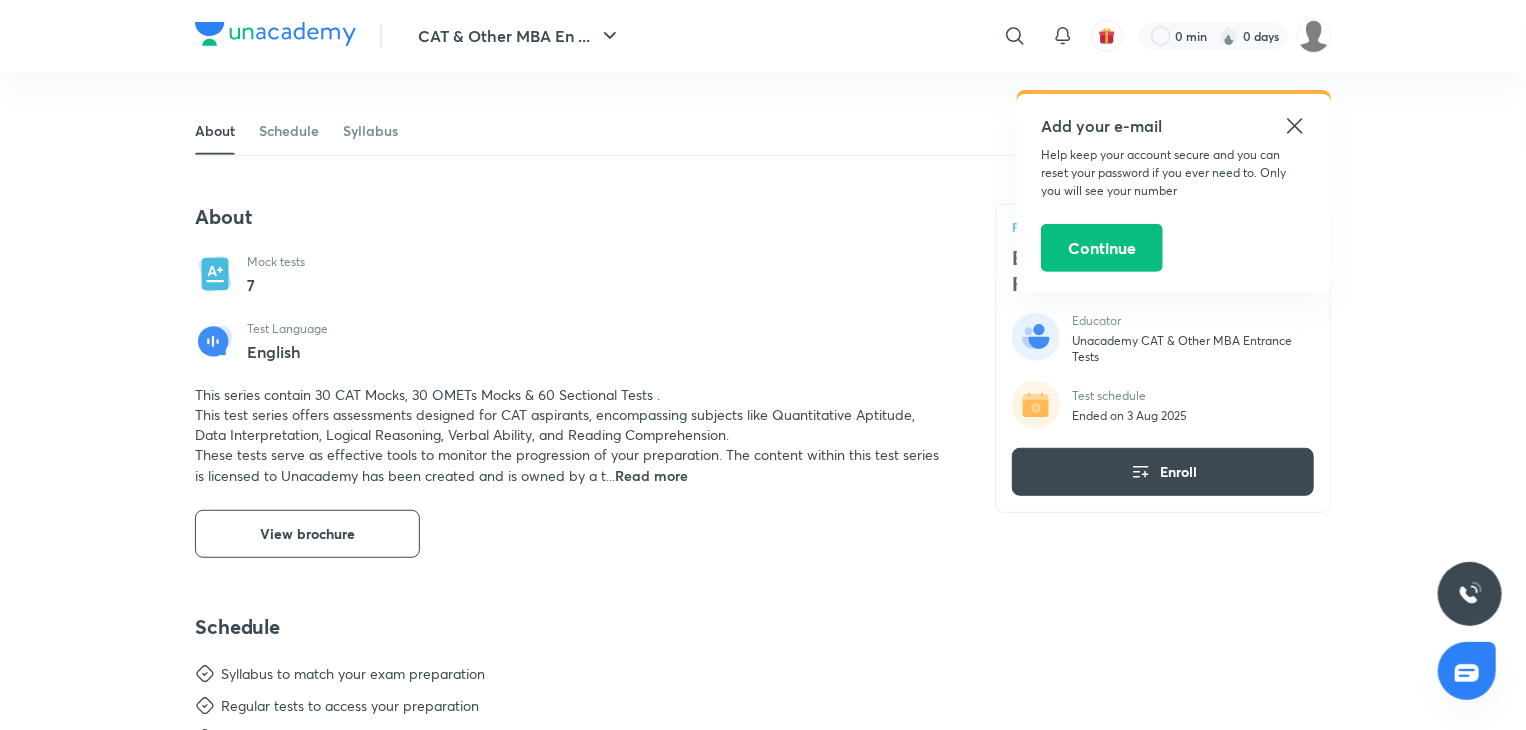 scroll, scrollTop: 683, scrollLeft: 0, axis: vertical 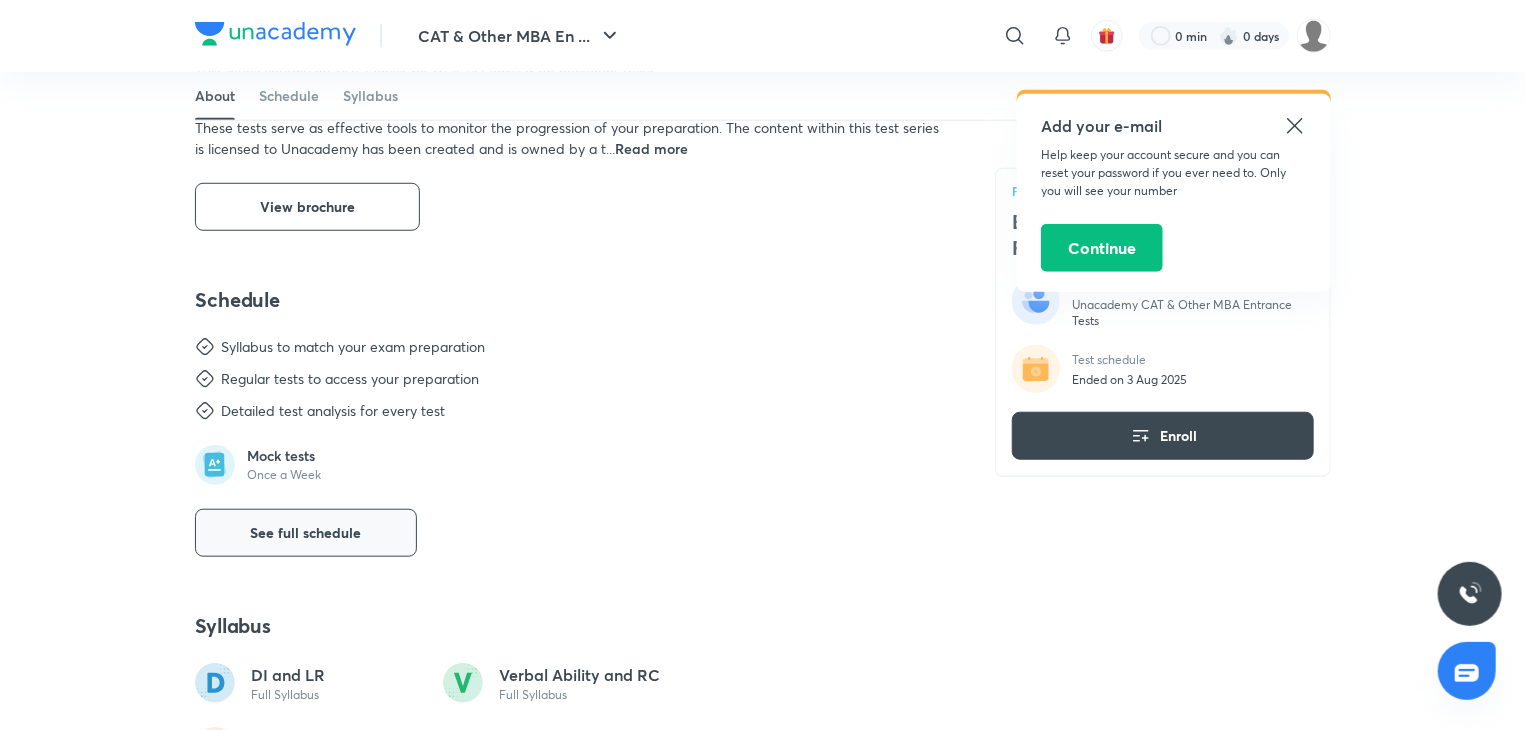 click on "See full schedule" at bounding box center [306, 533] 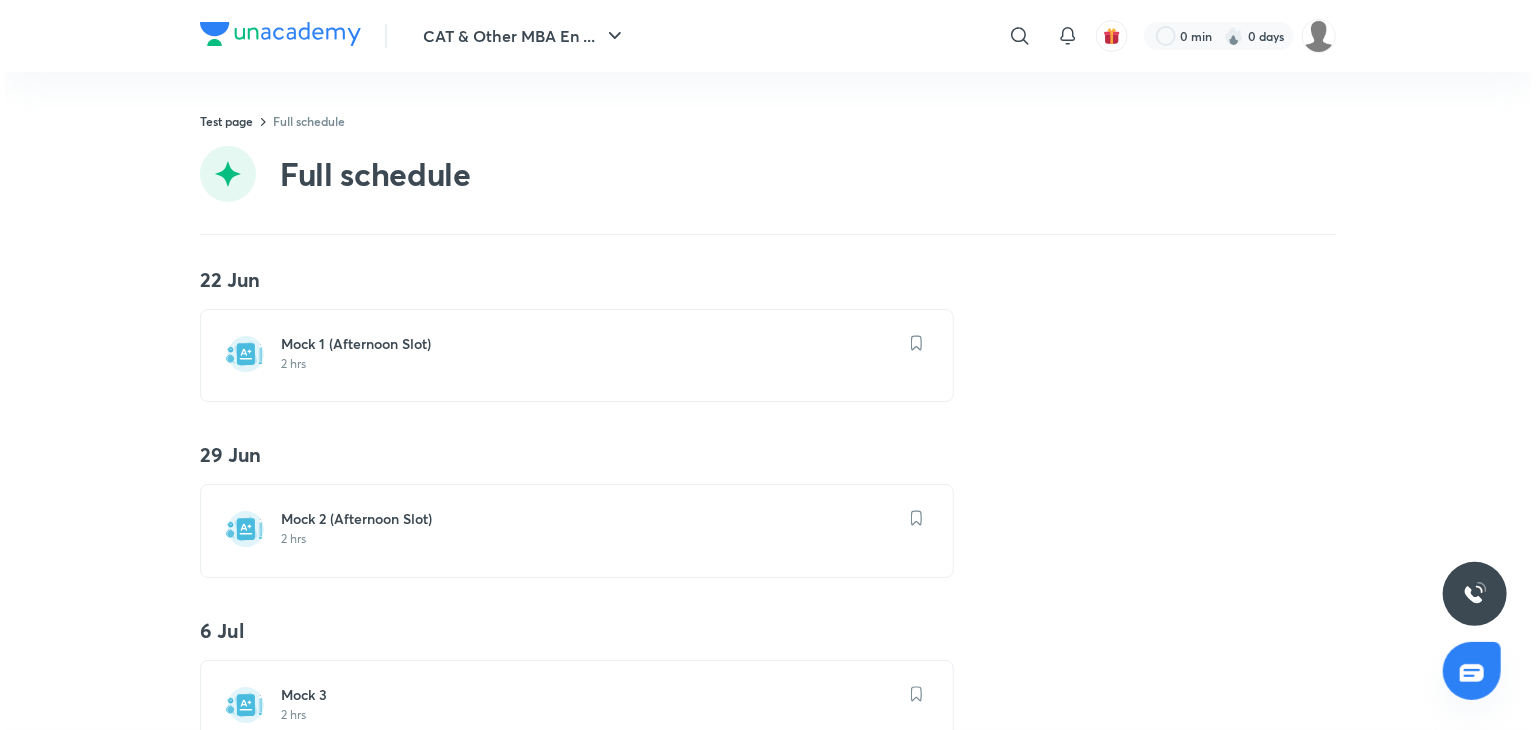 scroll, scrollTop: 0, scrollLeft: 0, axis: both 